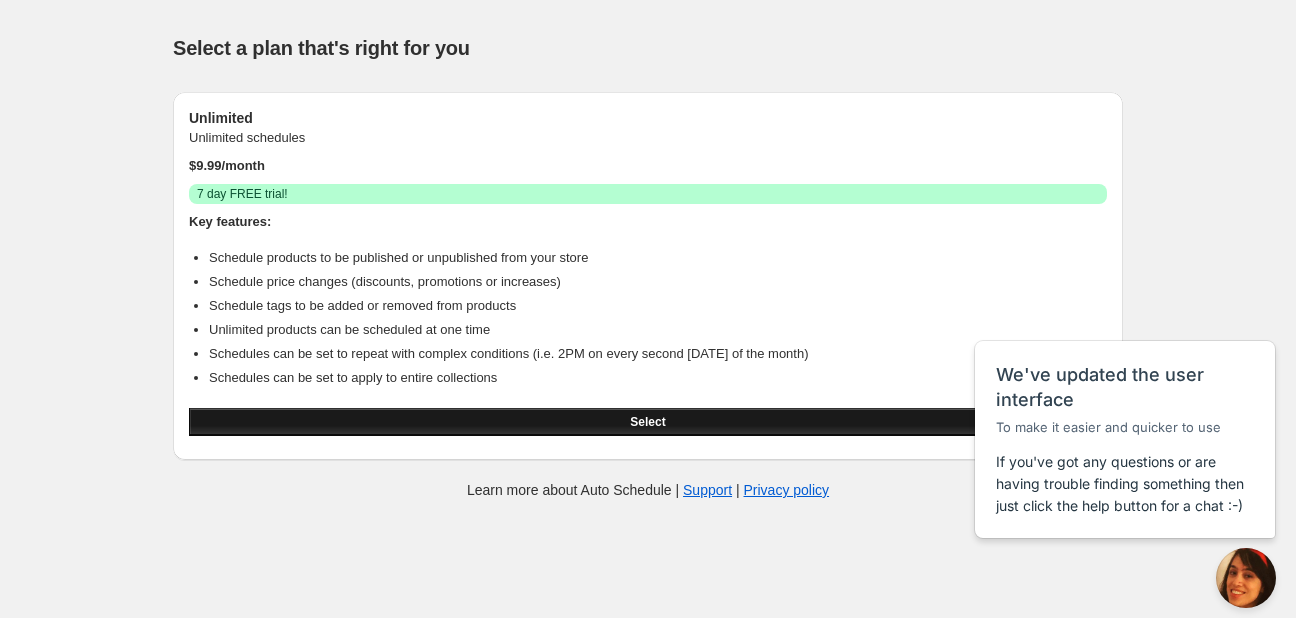 scroll, scrollTop: 0, scrollLeft: 0, axis: both 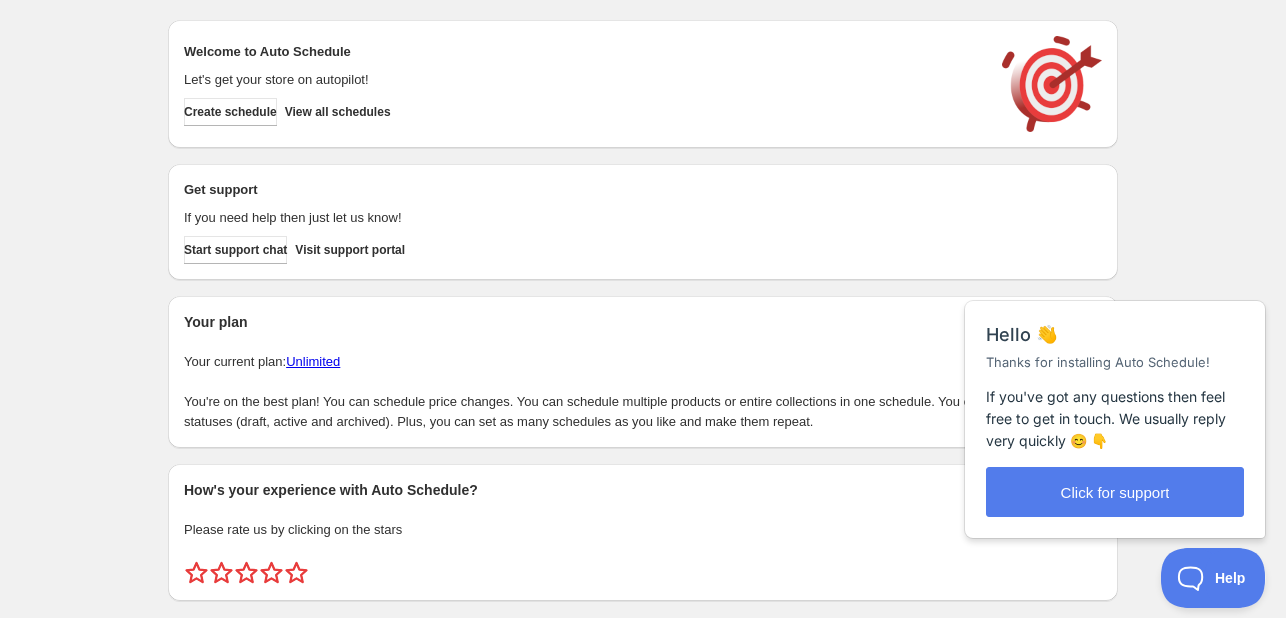 click on "Welcome to Auto Schedule Let's get your store on autopilot! Create schedule View all schedules" at bounding box center [643, 84] 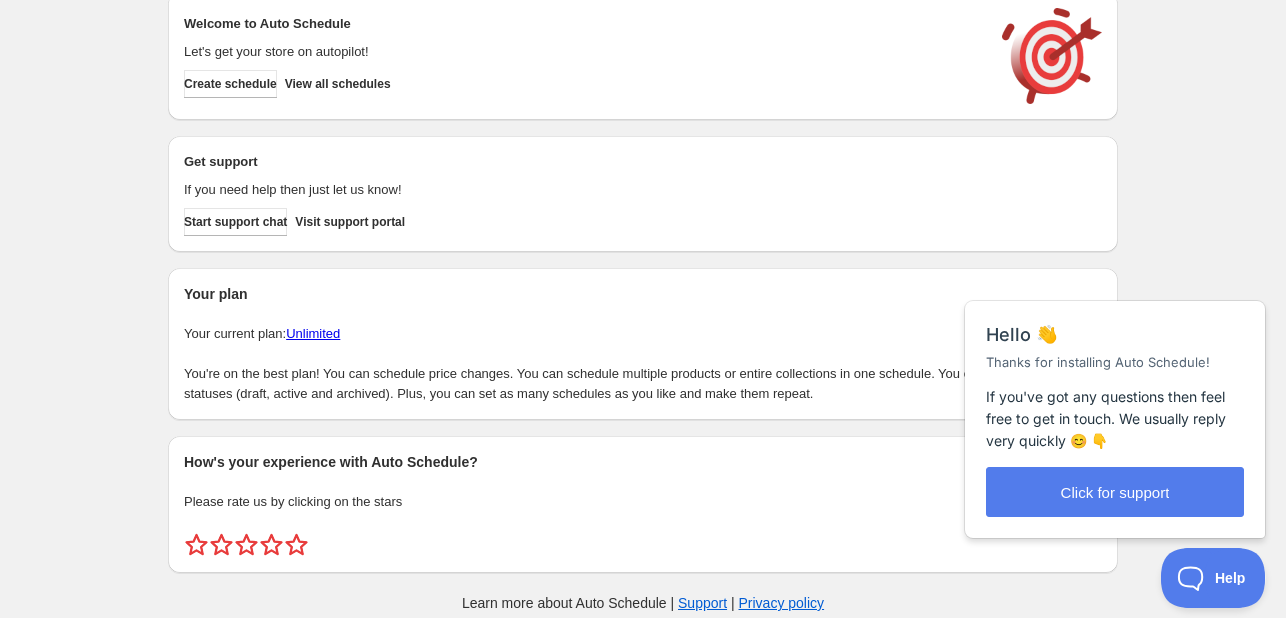 scroll, scrollTop: 51, scrollLeft: 0, axis: vertical 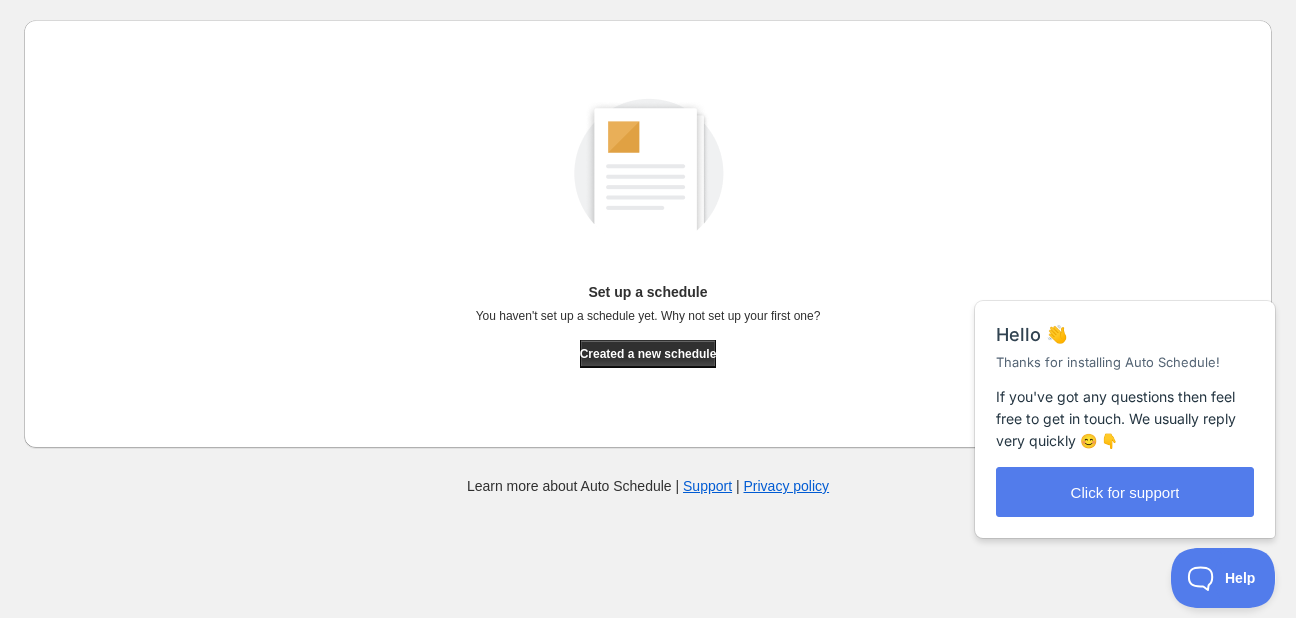 click on "Set up a schedule You haven't set up a schedule yet. Why not set up your first one? Created a new schedule" at bounding box center [648, 212] 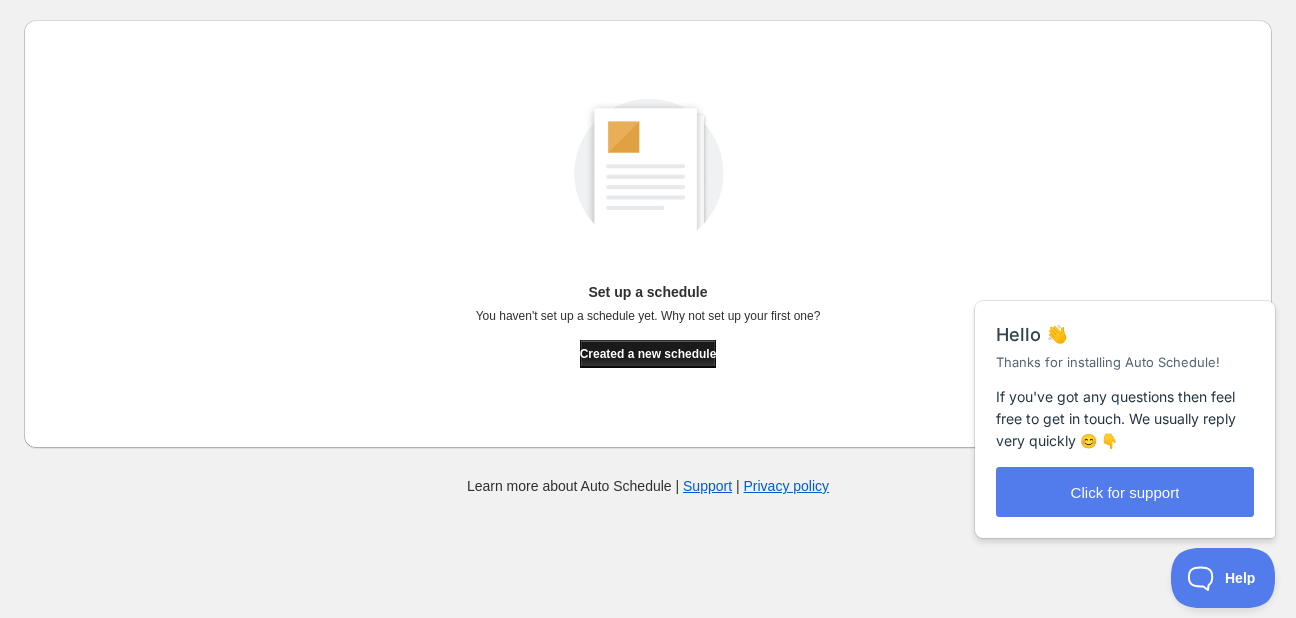 click on "Created a new schedule" at bounding box center [648, 354] 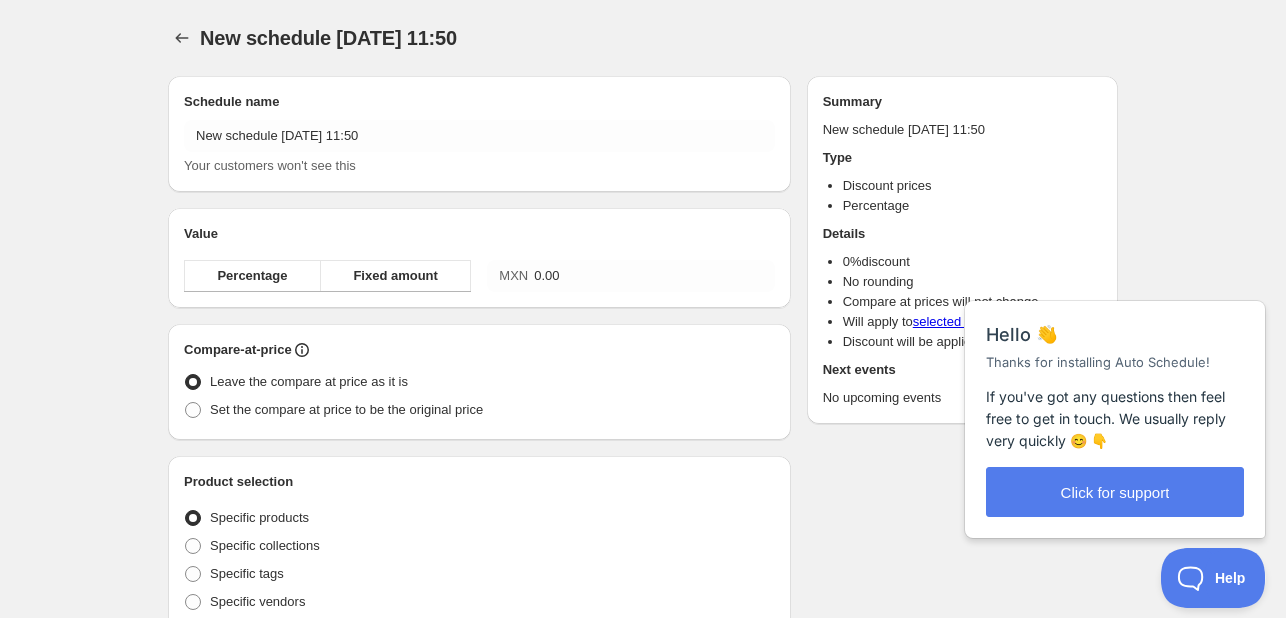 radio on "true" 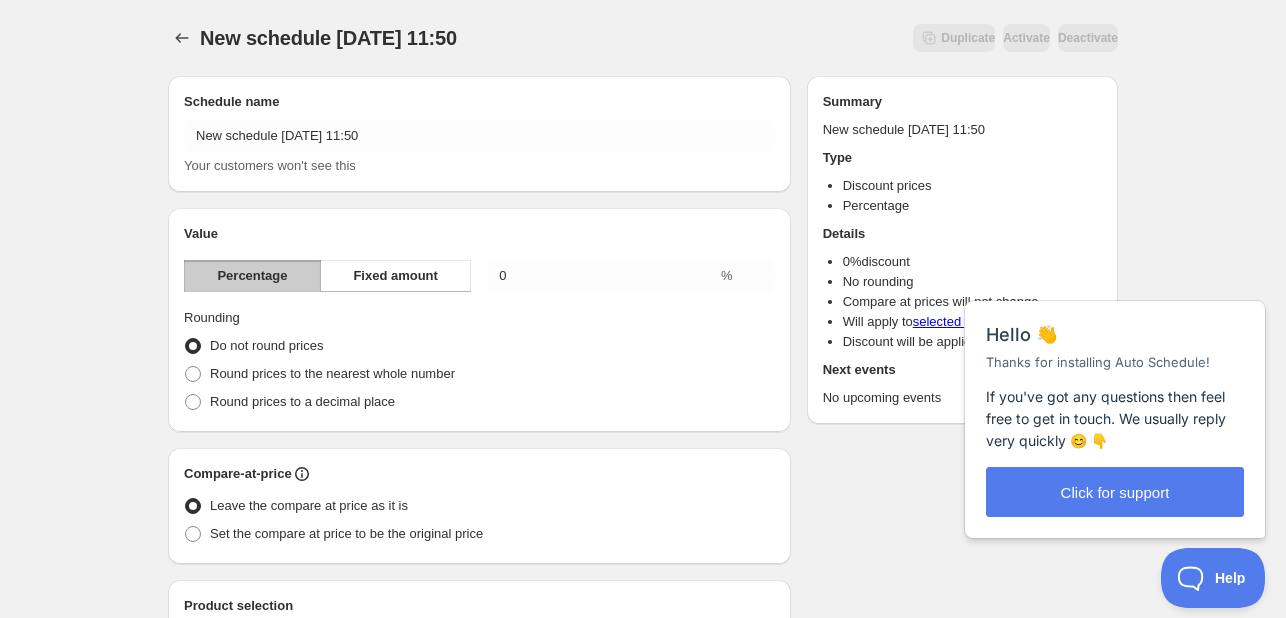 drag, startPoint x: 1248, startPoint y: 223, endPoint x: 283, endPoint y: 8, distance: 988.6607 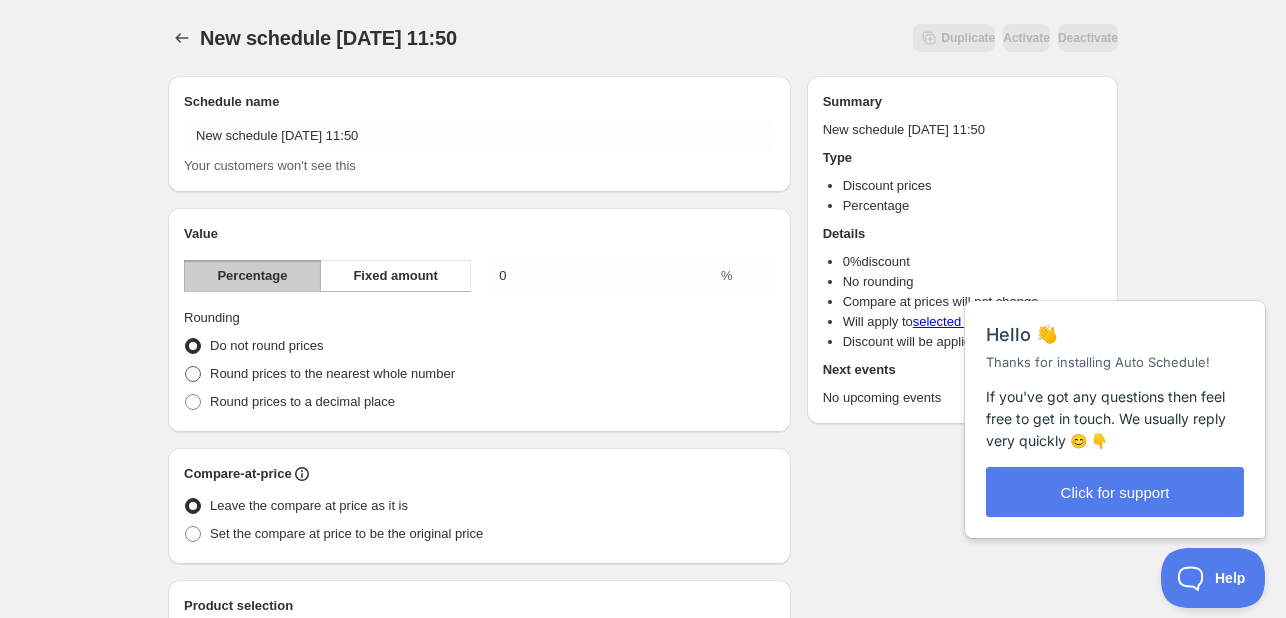 drag, startPoint x: 608, startPoint y: 295, endPoint x: 388, endPoint y: 380, distance: 235.84953 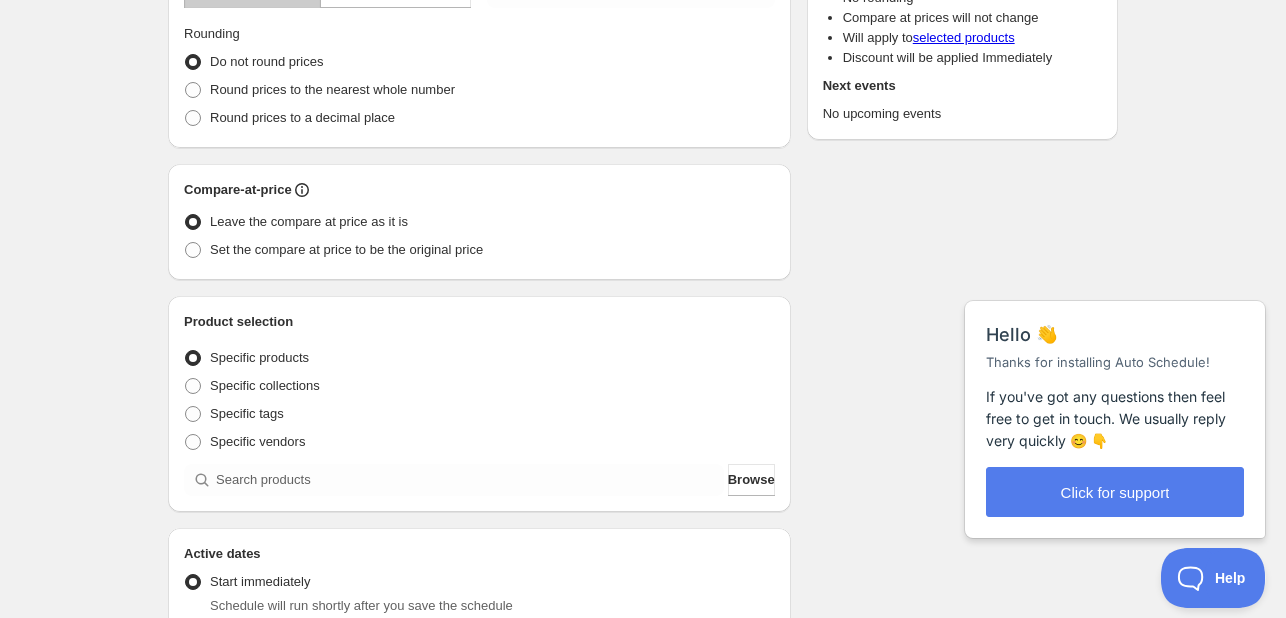scroll, scrollTop: 200, scrollLeft: 0, axis: vertical 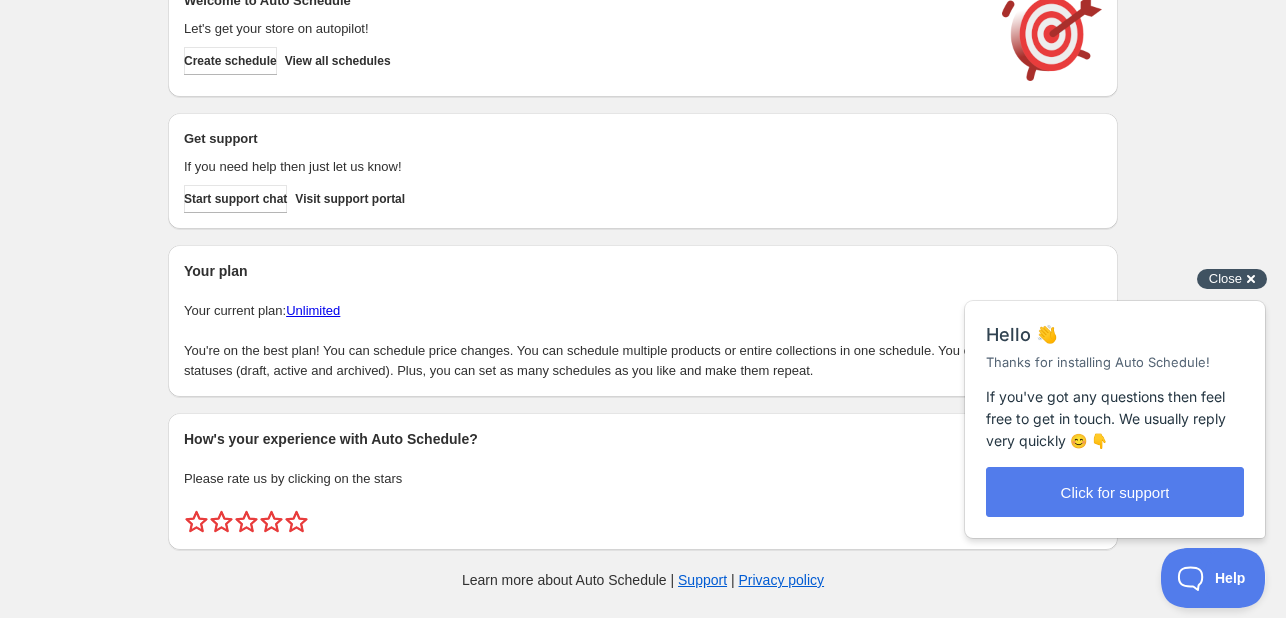 click on "Close" at bounding box center [1225, 278] 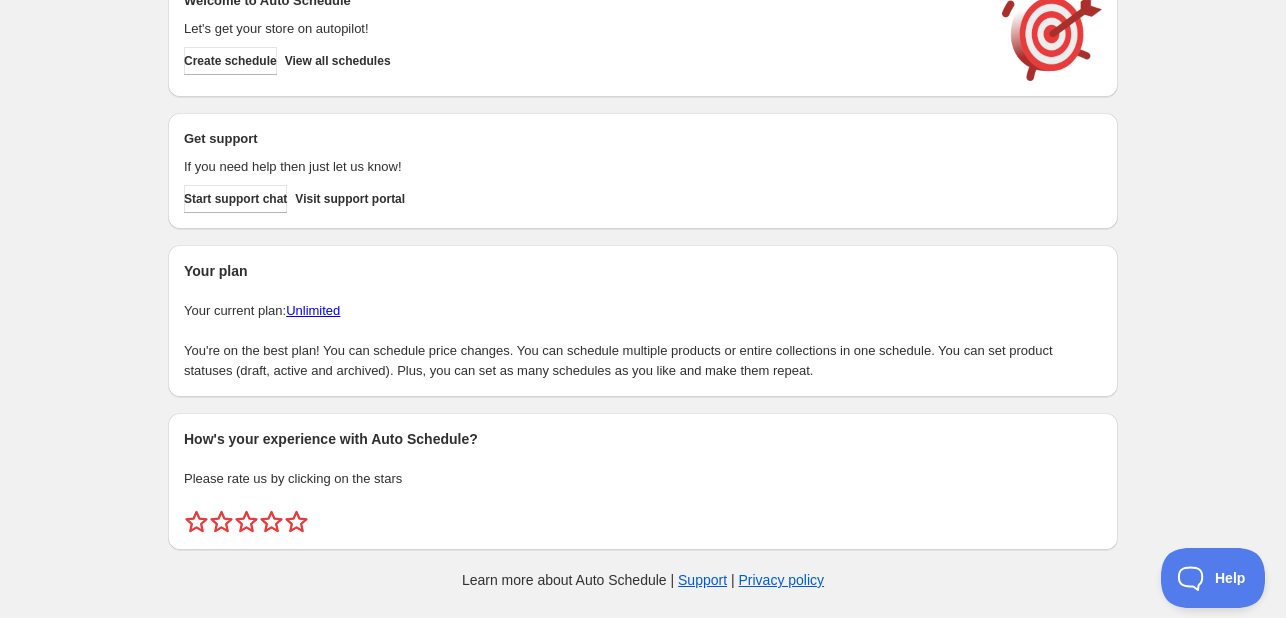 scroll, scrollTop: 0, scrollLeft: 0, axis: both 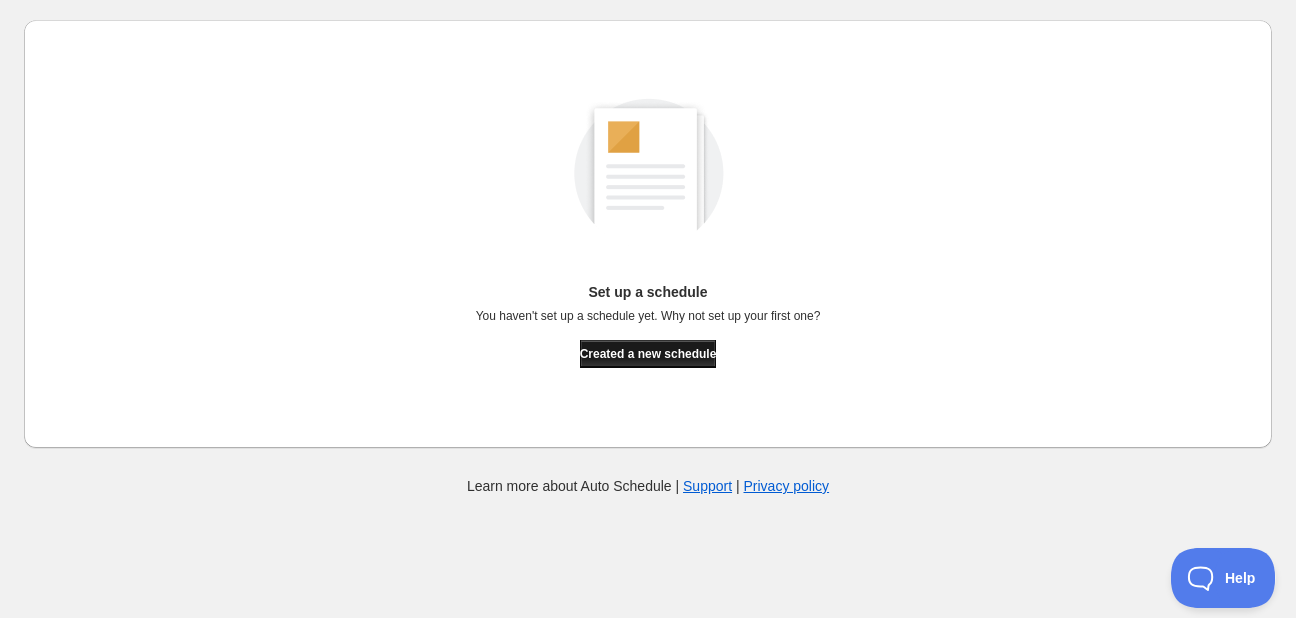 click on "Created a new schedule" at bounding box center [648, 354] 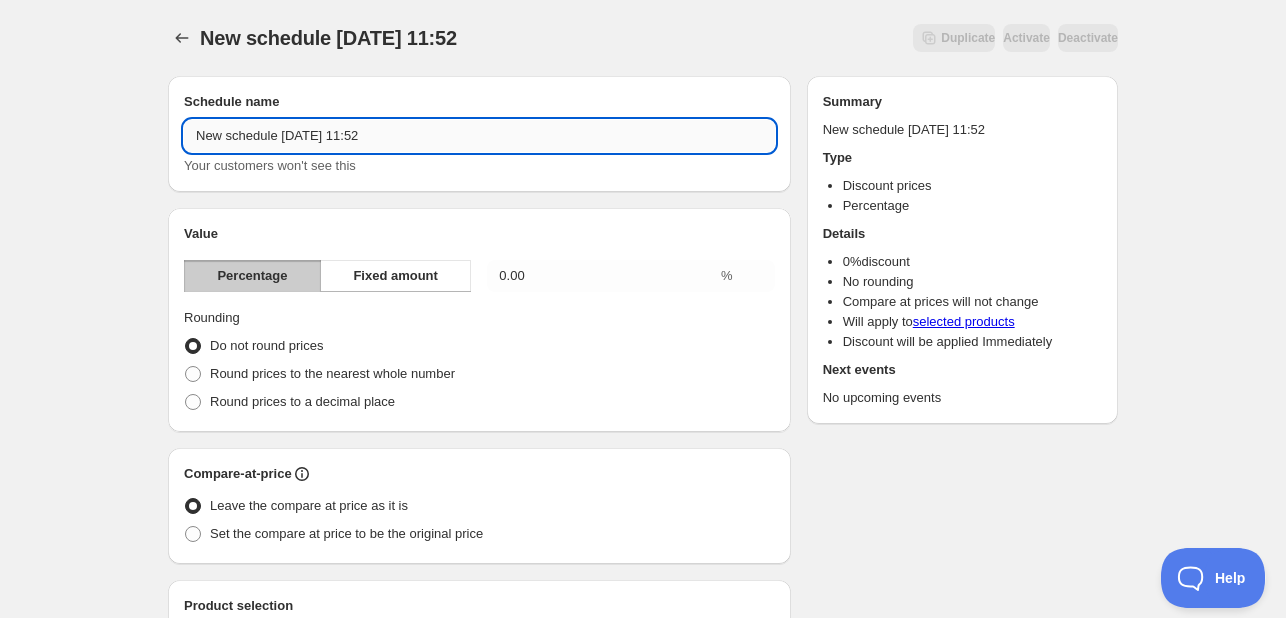 click on "New schedule [DATE] 11:52" at bounding box center (479, 136) 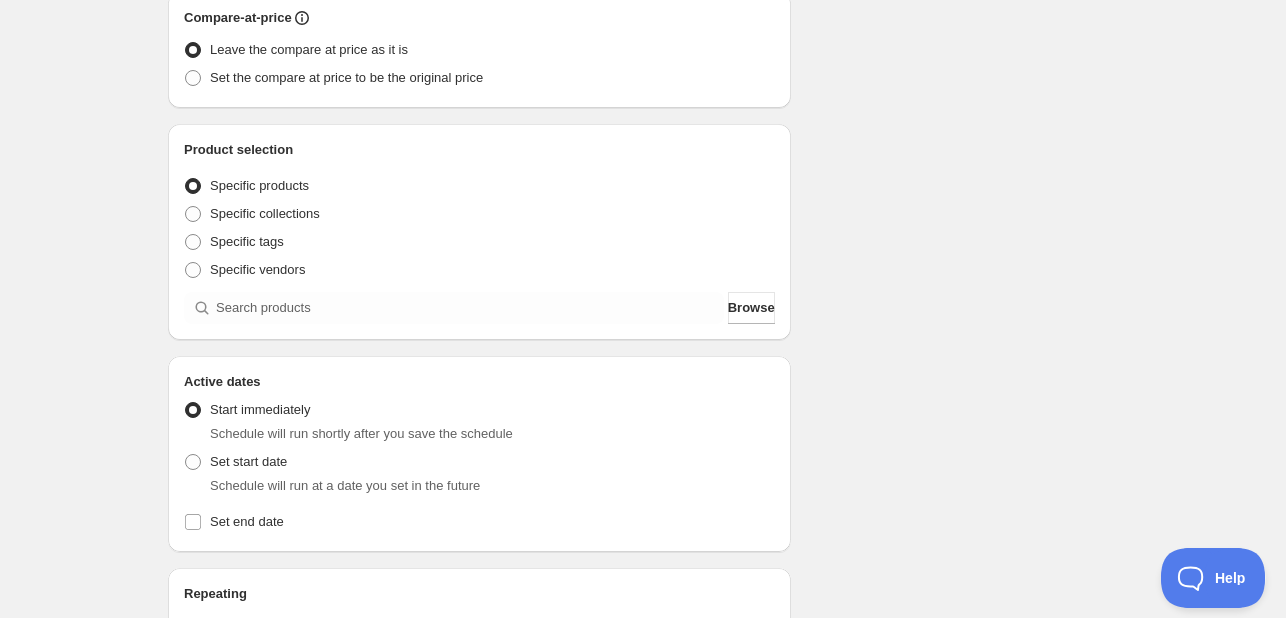 scroll, scrollTop: 400, scrollLeft: 0, axis: vertical 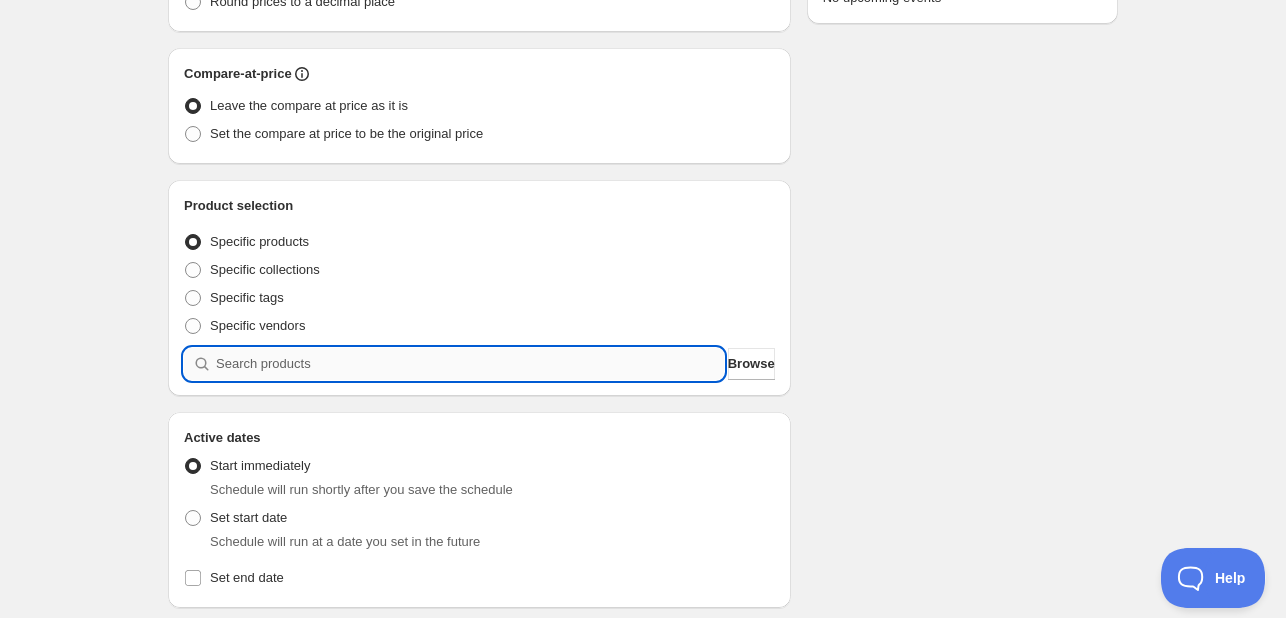 click at bounding box center [470, 364] 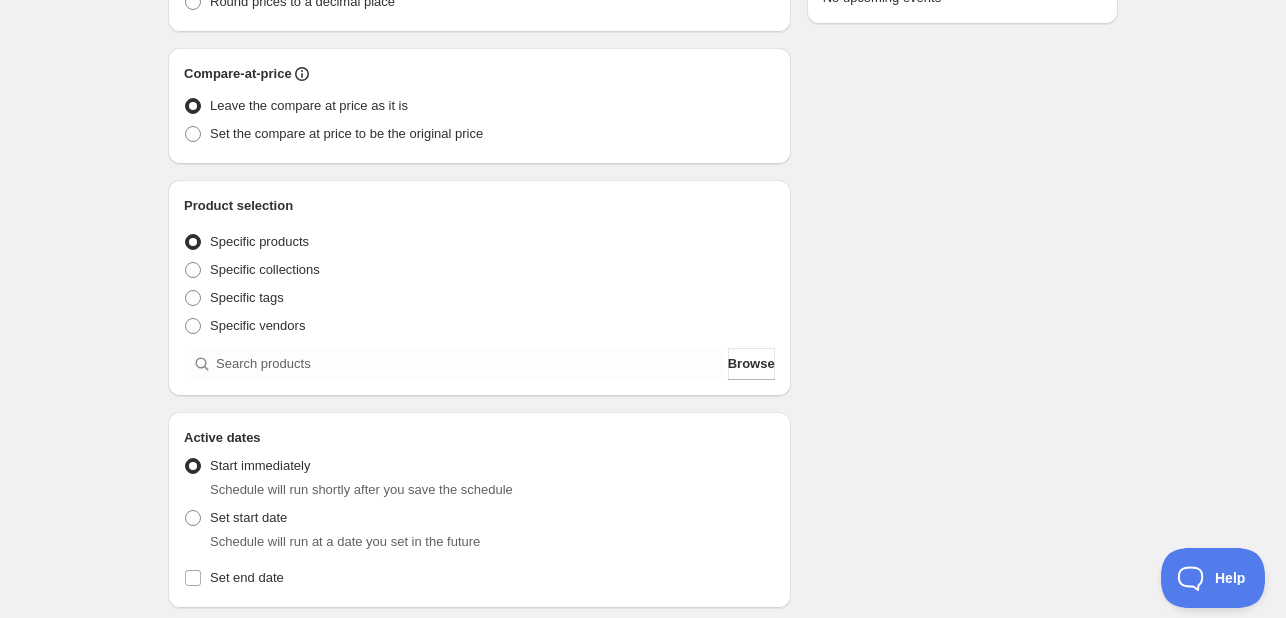 scroll, scrollTop: 0, scrollLeft: 0, axis: both 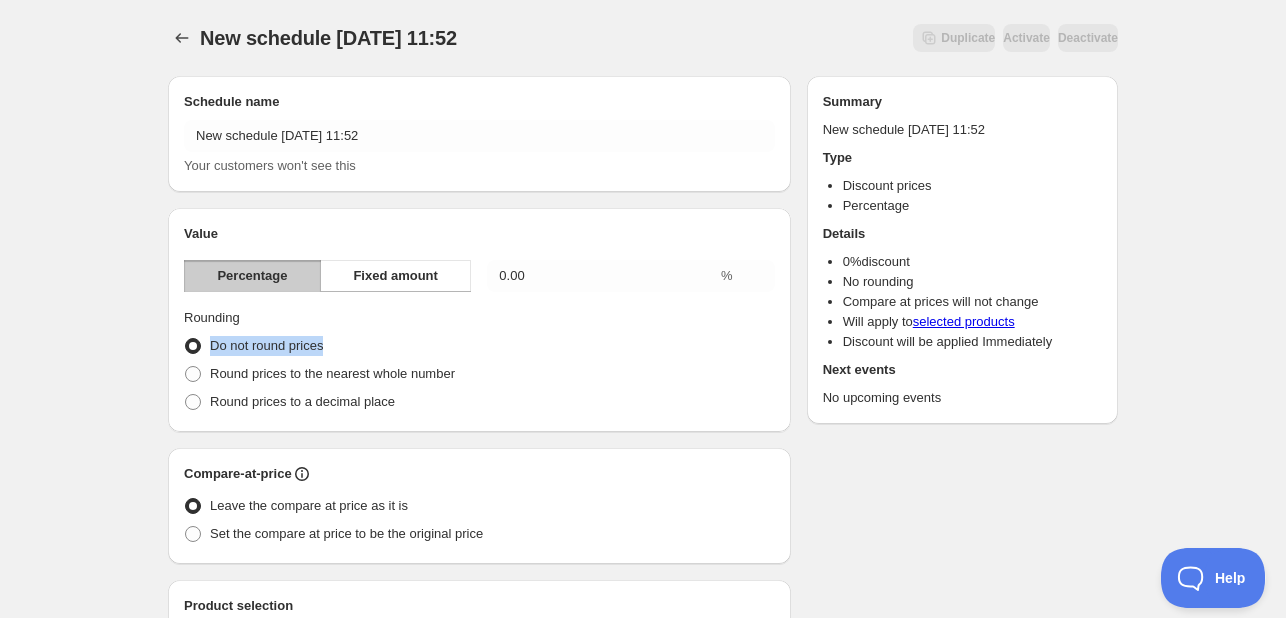 drag, startPoint x: 329, startPoint y: 346, endPoint x: 208, endPoint y: 349, distance: 121.037186 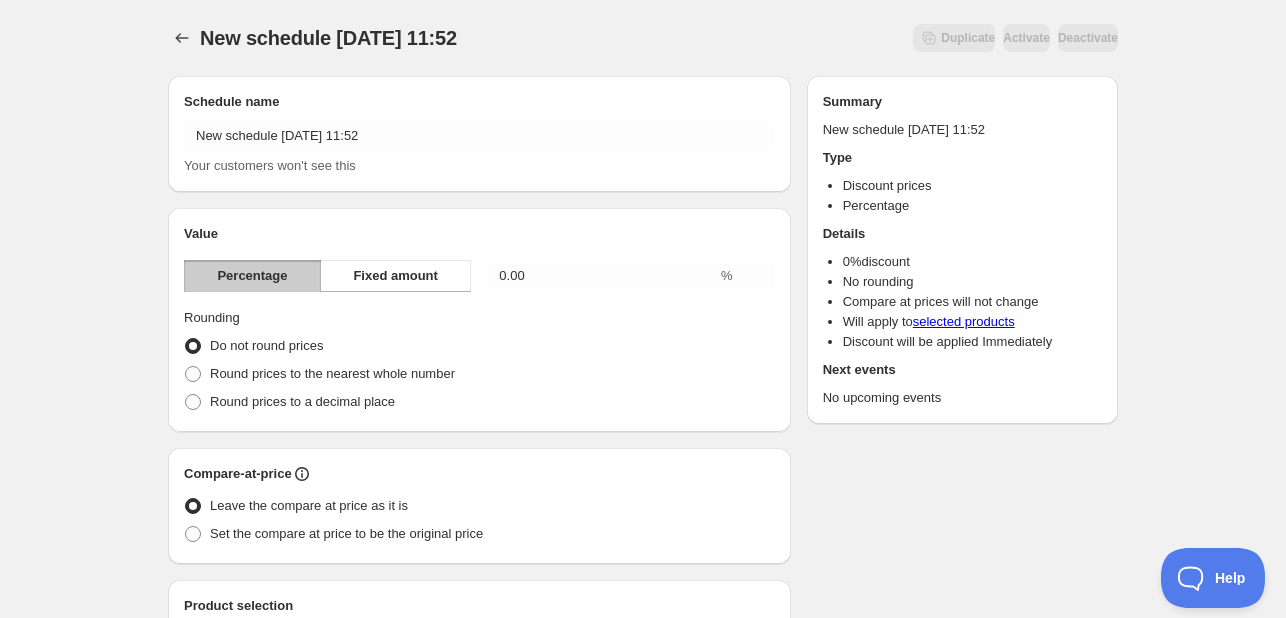 click on "Value Percentage Fixed amount 0.00 % Rounding Do not round prices Round prices to the nearest whole number Round prices to a decimal place" at bounding box center (479, 320) 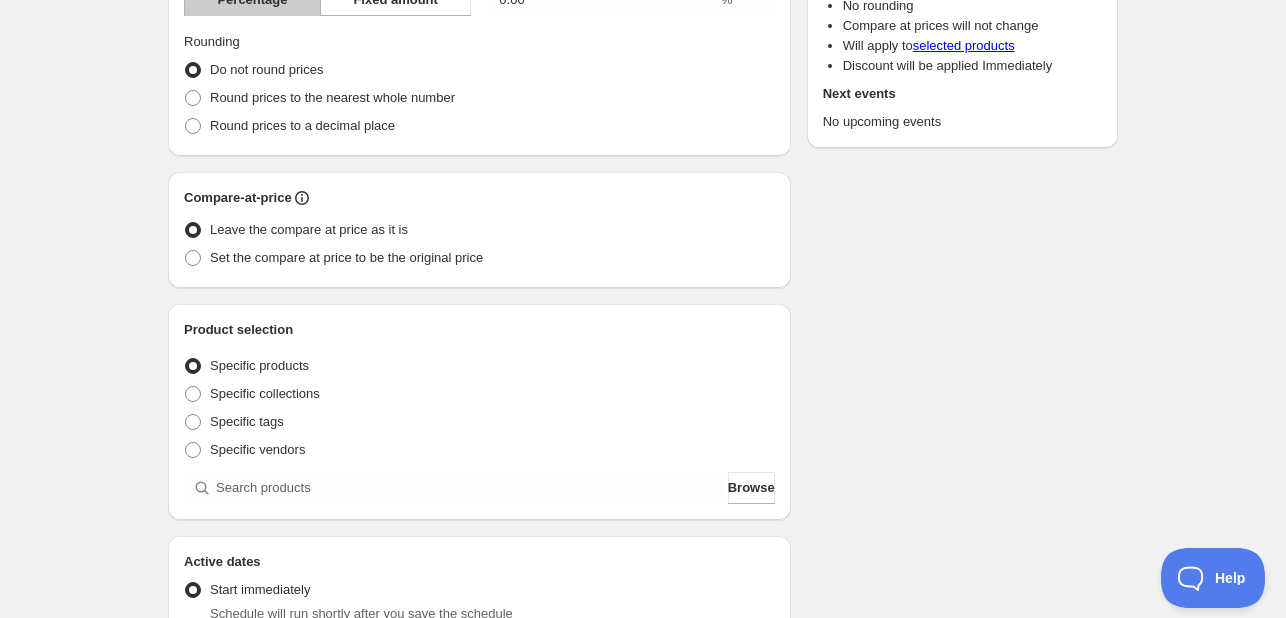scroll, scrollTop: 60, scrollLeft: 0, axis: vertical 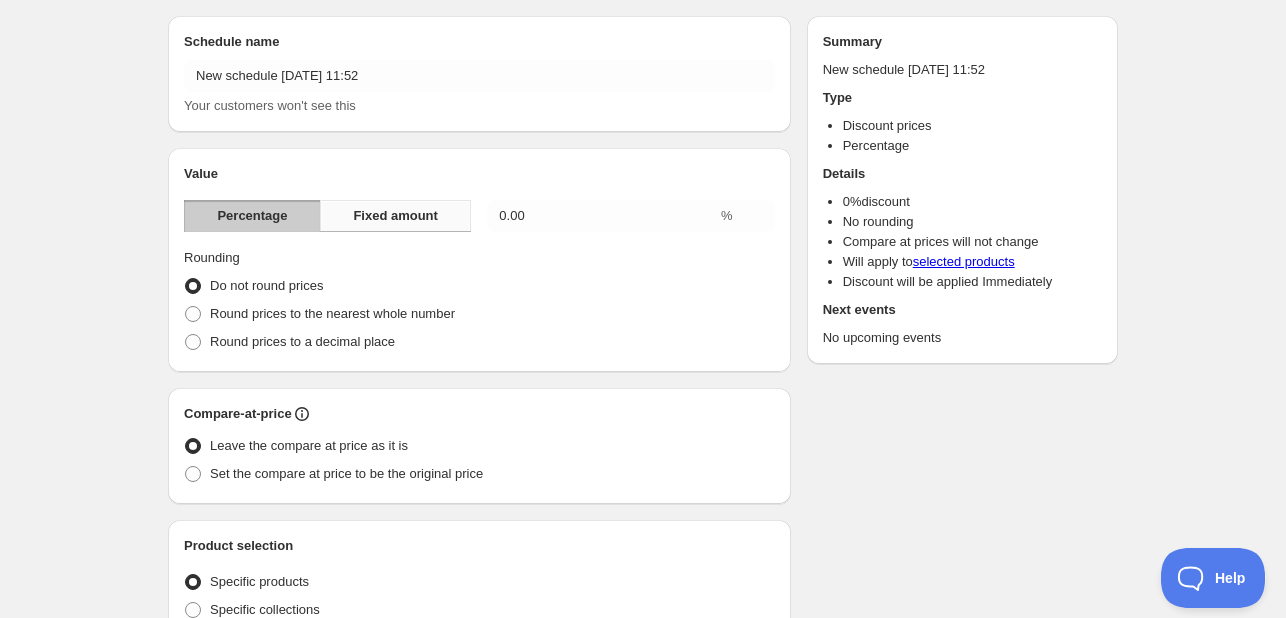 click on "Fixed amount" at bounding box center [395, 216] 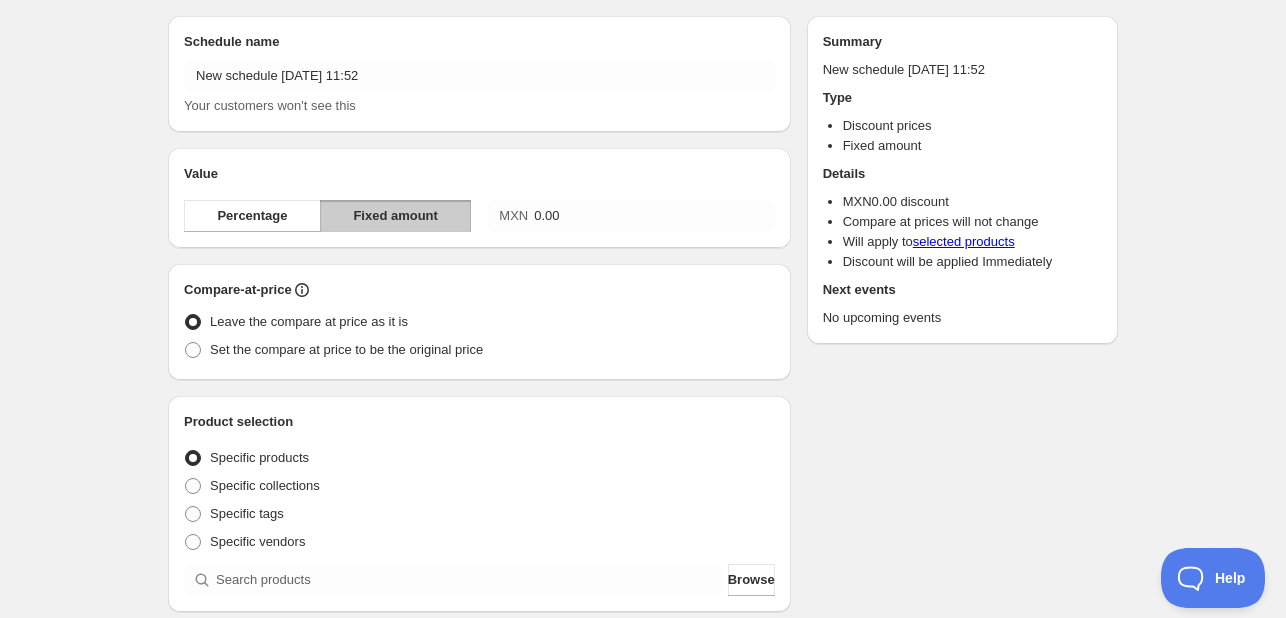 drag, startPoint x: 444, startPoint y: 220, endPoint x: 341, endPoint y: 221, distance: 103.00485 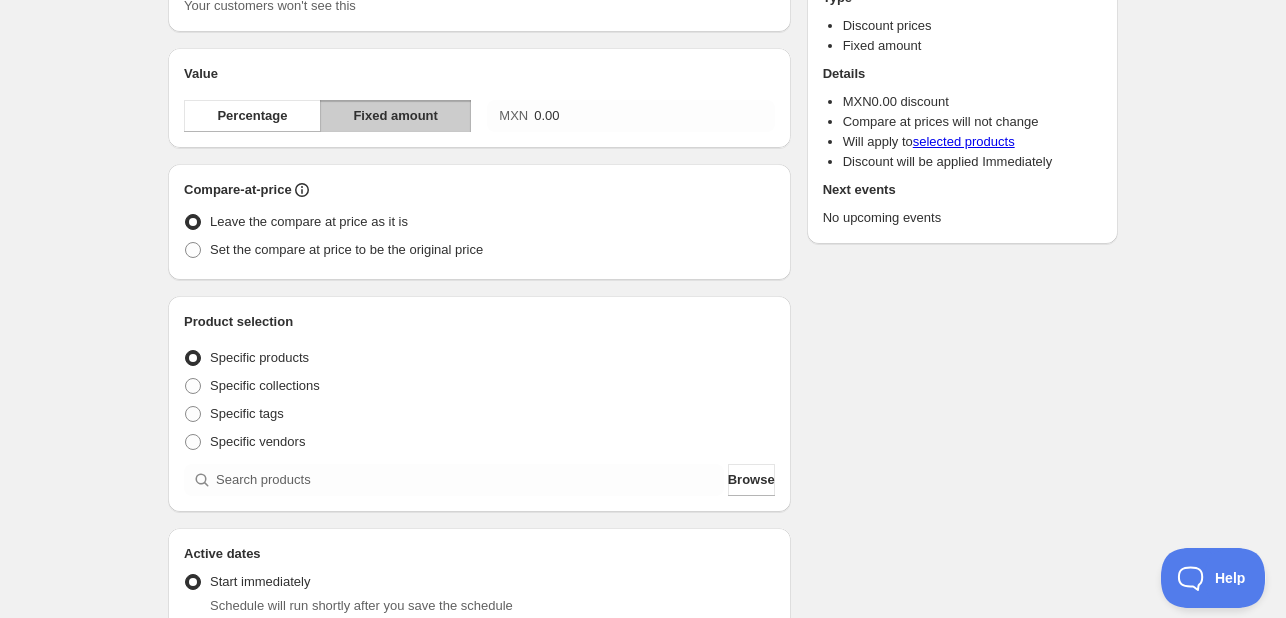 scroll, scrollTop: 360, scrollLeft: 0, axis: vertical 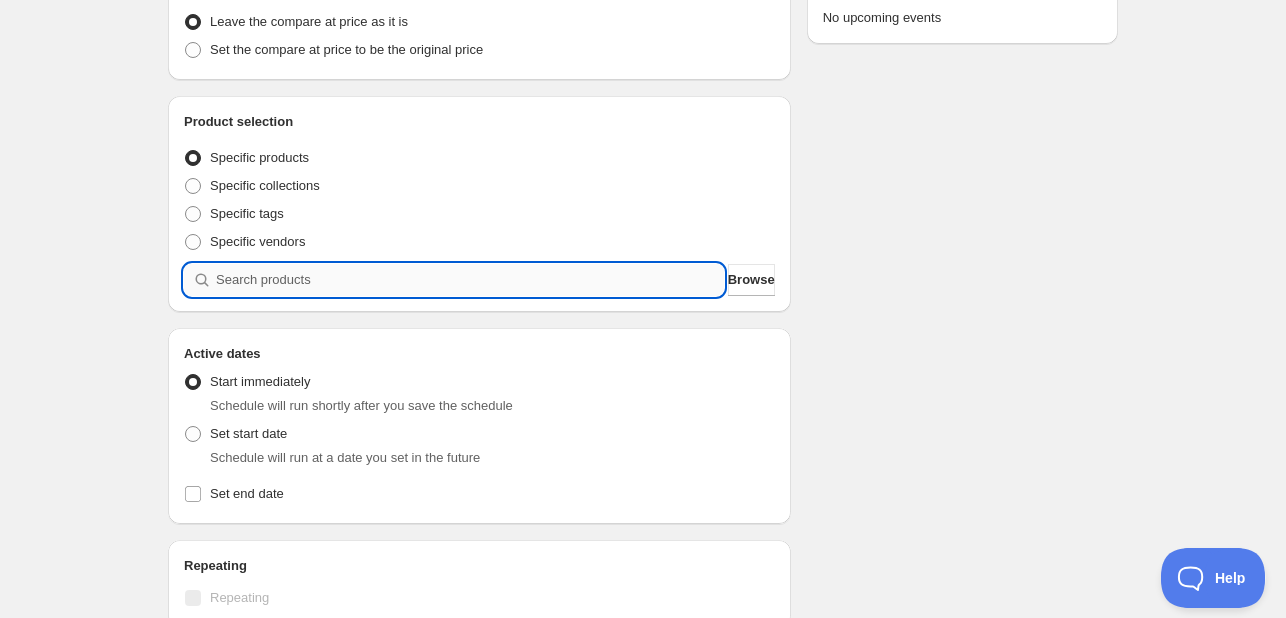 click at bounding box center (470, 280) 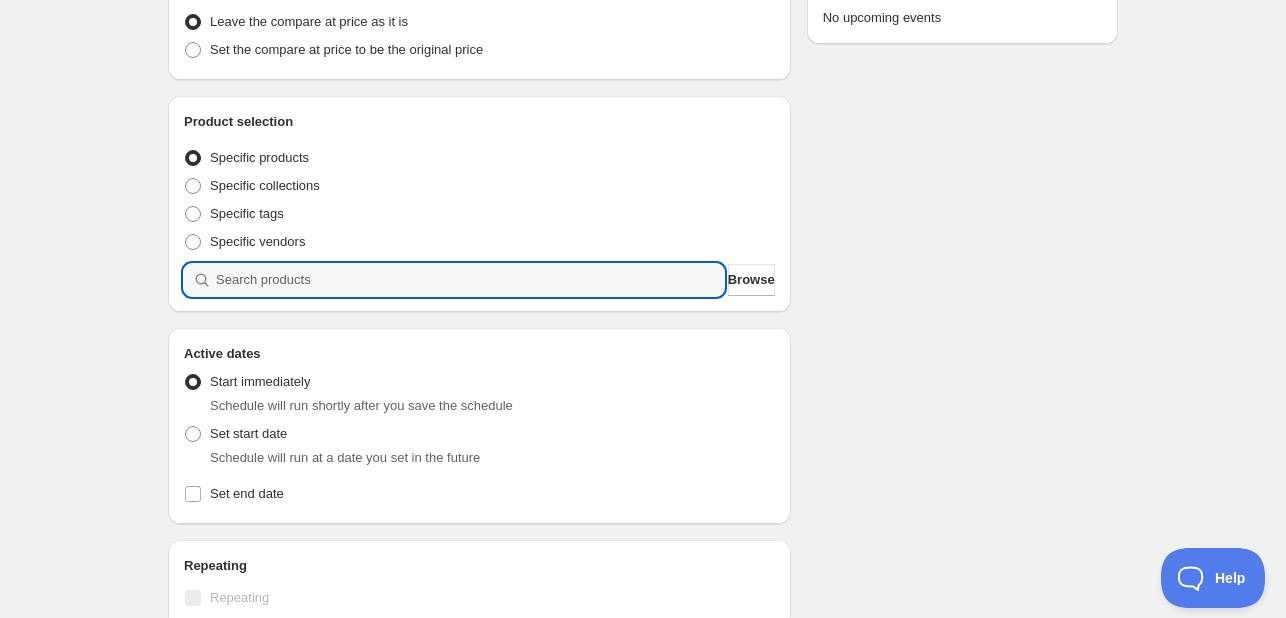 click on "Schedule name New schedule [DATE] 11:52 Your customers won't see this Value Percentage Fixed amount MXN 0.00 Compare-at-price Leave the compare at price as it is Set the compare at price to be the original price Product selection Entity type Specific products Specific collections Specific tags Specific vendors Browse Active dates Active Date Type Start immediately Schedule will run shortly after you save the schedule Set start date Schedule will run at a date you set in the future Set end date Repeating Repeating Ok Cancel Every 1 Date range Days Weeks Months Years Days Ends Never On specific date After a number of occurances Tags Add/remove tags to products for the duration of the schedule Countdown timer Show a countdown timer on the product page The countdown timer will show the time remaining until the end of the schedule. Remember to add the Countdown Timer block to your theme and configure it to your liking. Open theme editor Summary New schedule [DATE] 11:52 Type Discount prices Fixed amount" at bounding box center [635, 328] 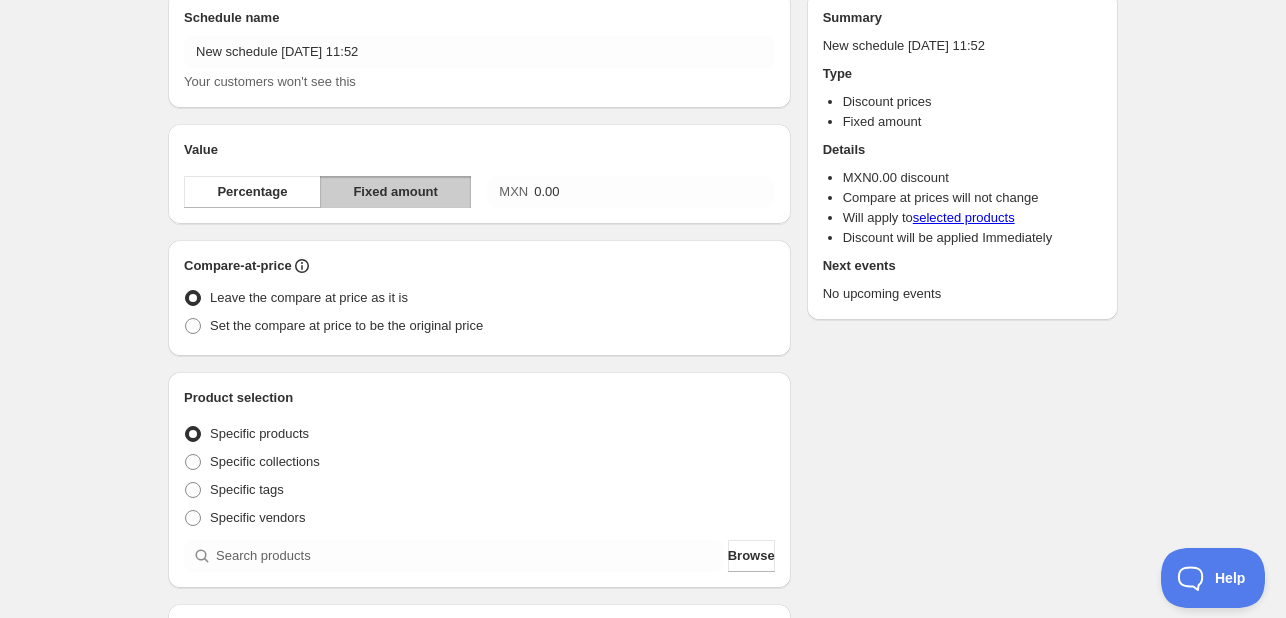 scroll, scrollTop: 0, scrollLeft: 0, axis: both 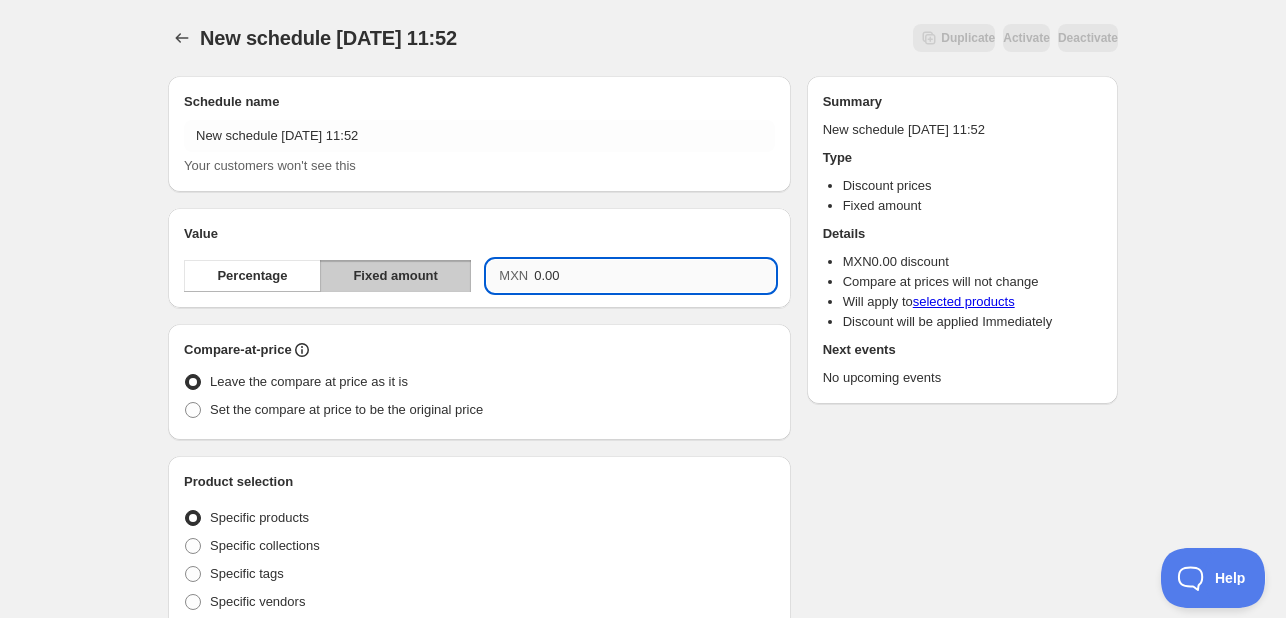 click on "0.00" at bounding box center (654, 276) 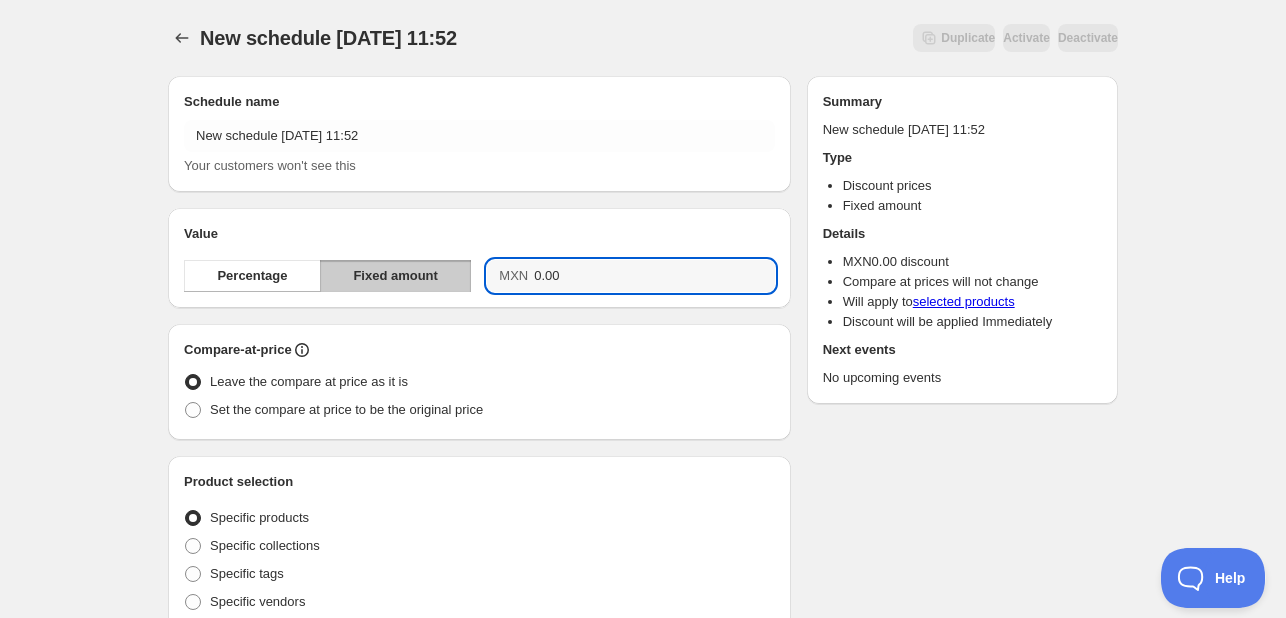 click on "Value" at bounding box center (479, 234) 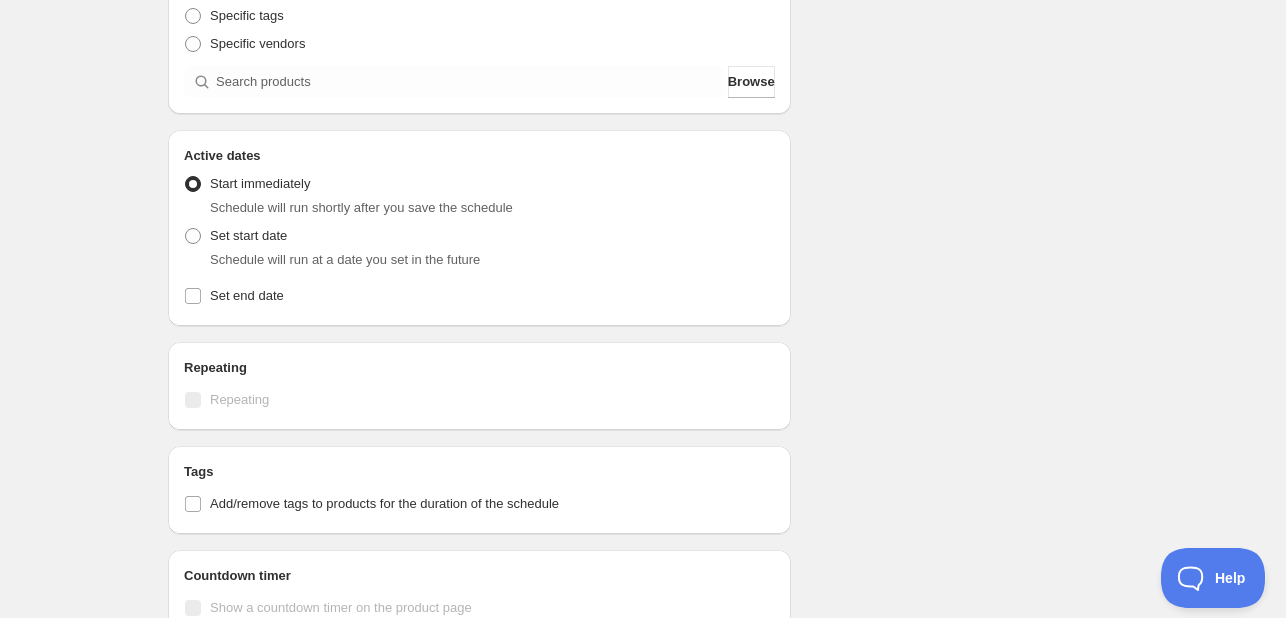scroll, scrollTop: 600, scrollLeft: 0, axis: vertical 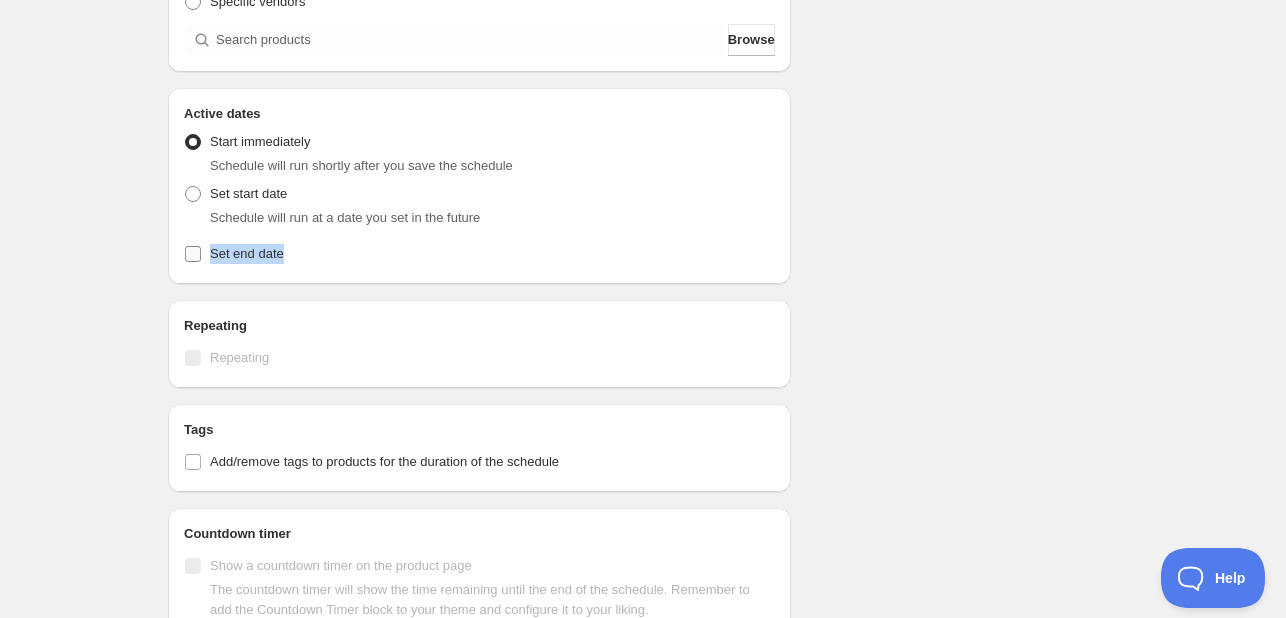 drag, startPoint x: 327, startPoint y: 257, endPoint x: 211, endPoint y: 251, distance: 116.15507 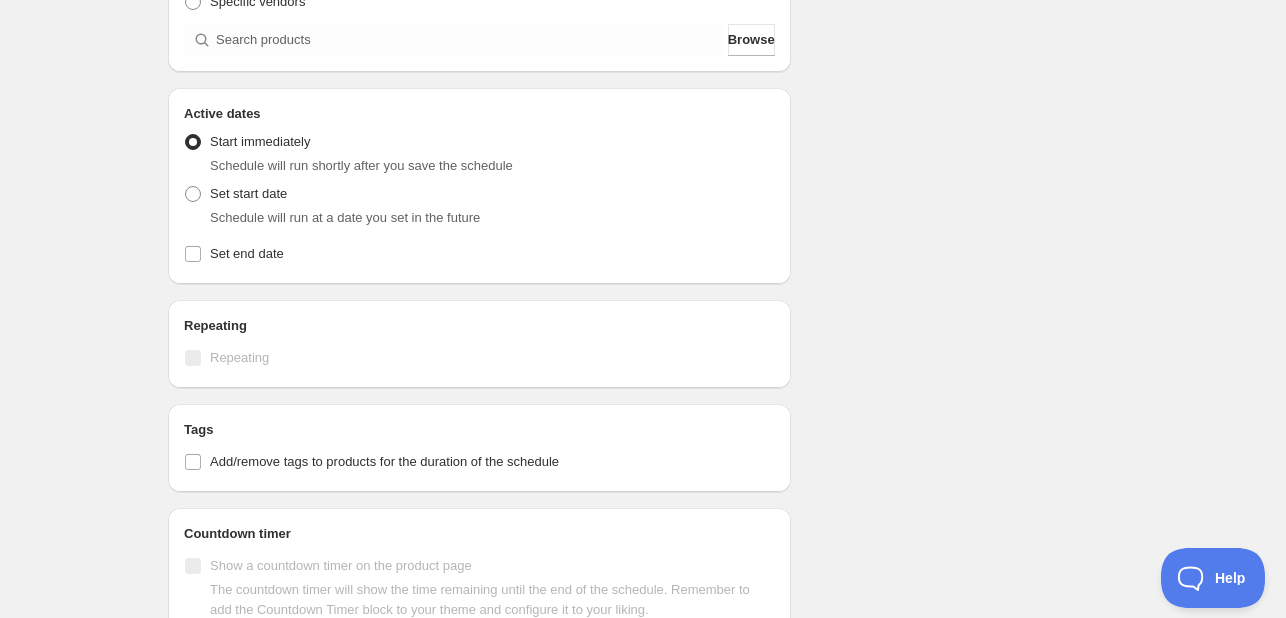 click on "Set start date Schedule will run at a date you set in the future" at bounding box center [479, 204] 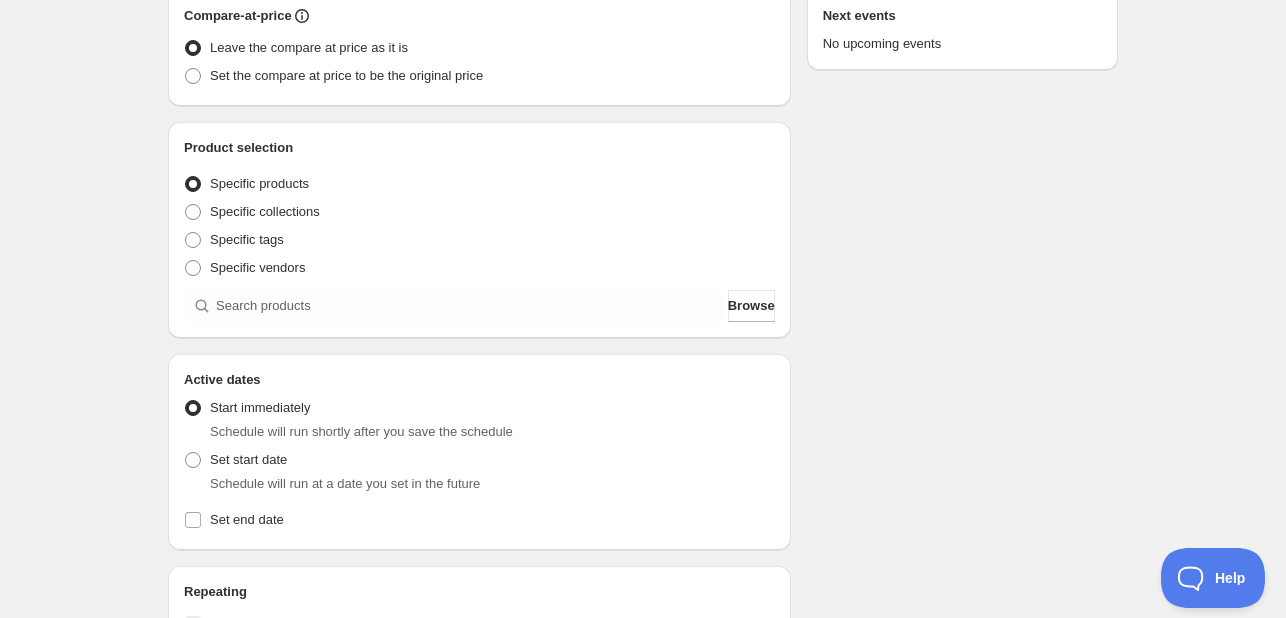scroll, scrollTop: 0, scrollLeft: 0, axis: both 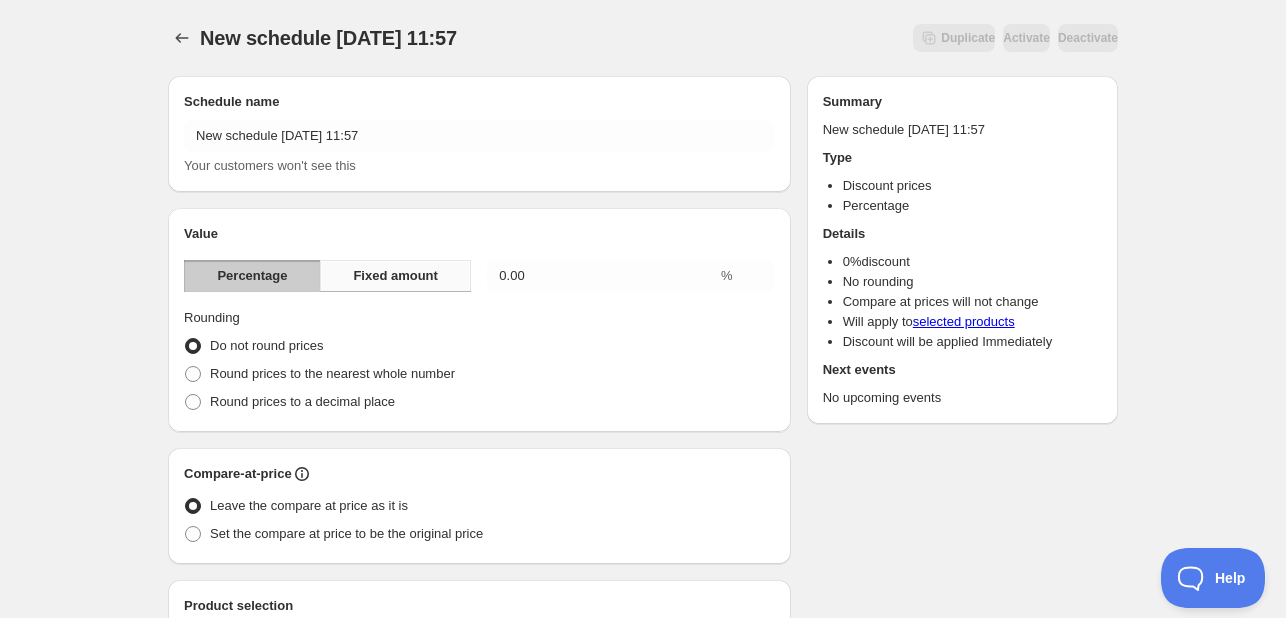 click on "Fixed amount" at bounding box center [395, 276] 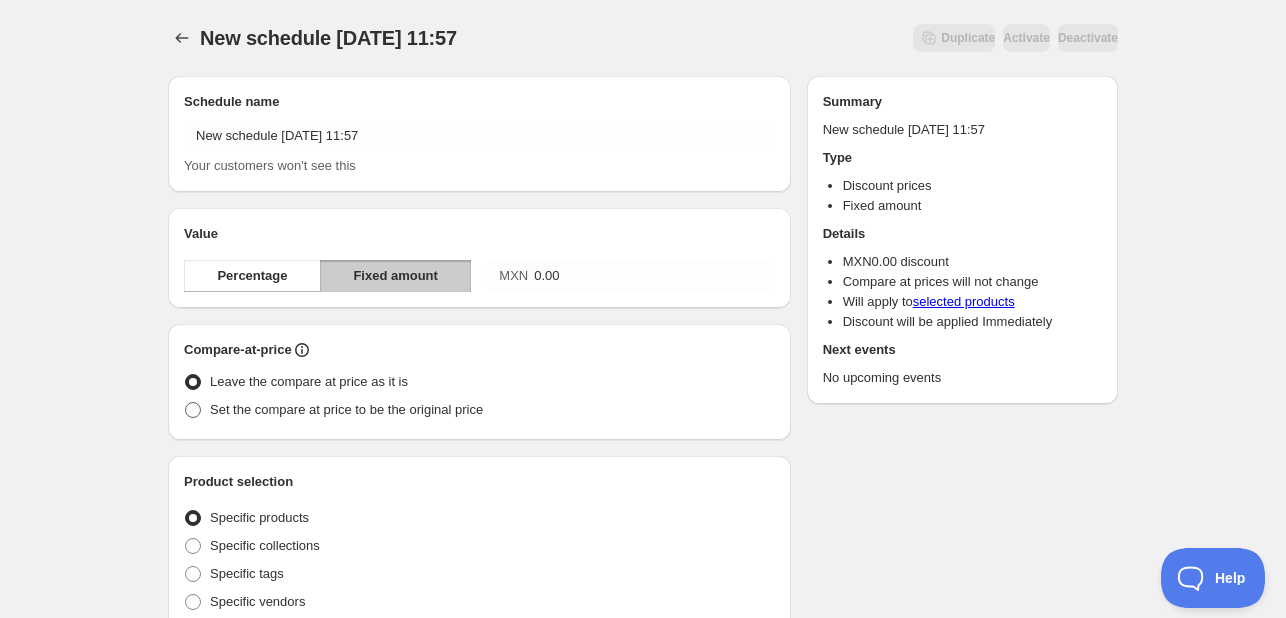 click on "Set the compare at price to be the original price" at bounding box center [333, 410] 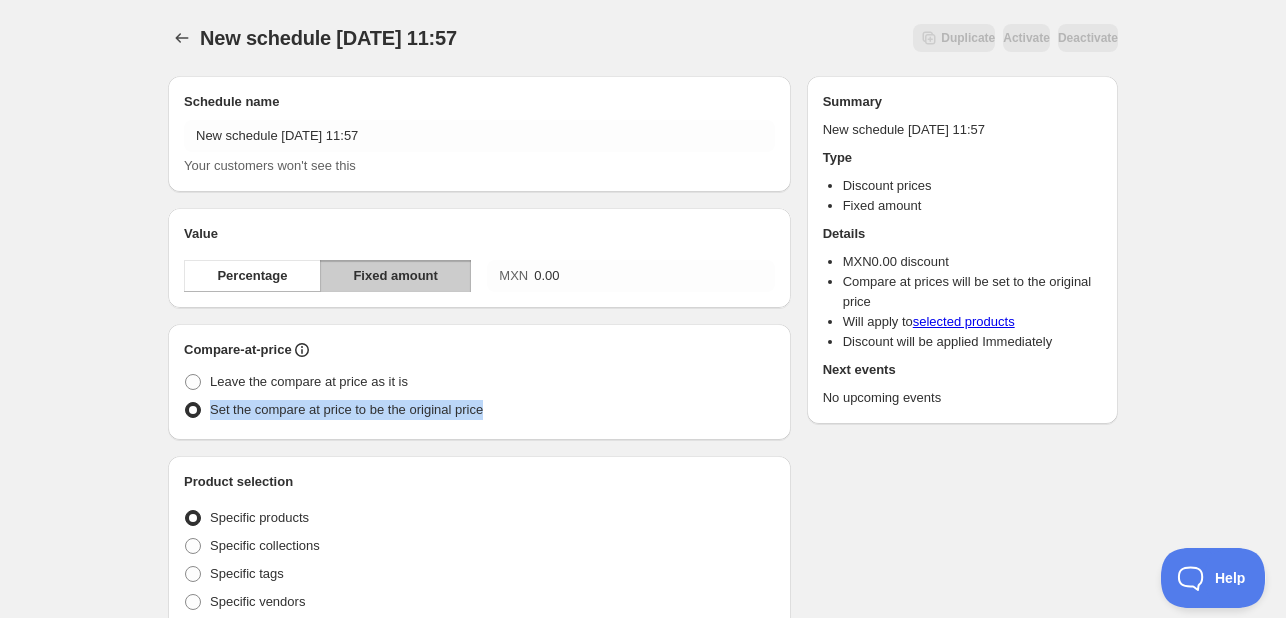 drag, startPoint x: 523, startPoint y: 414, endPoint x: 201, endPoint y: 407, distance: 322.07608 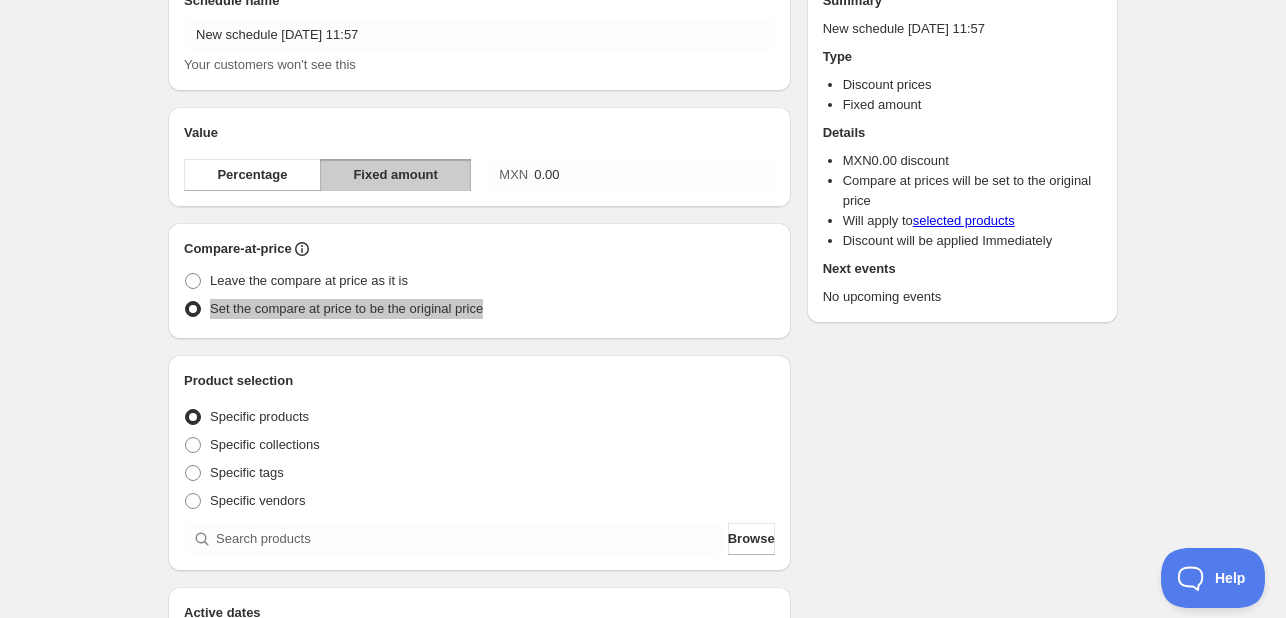 scroll, scrollTop: 100, scrollLeft: 0, axis: vertical 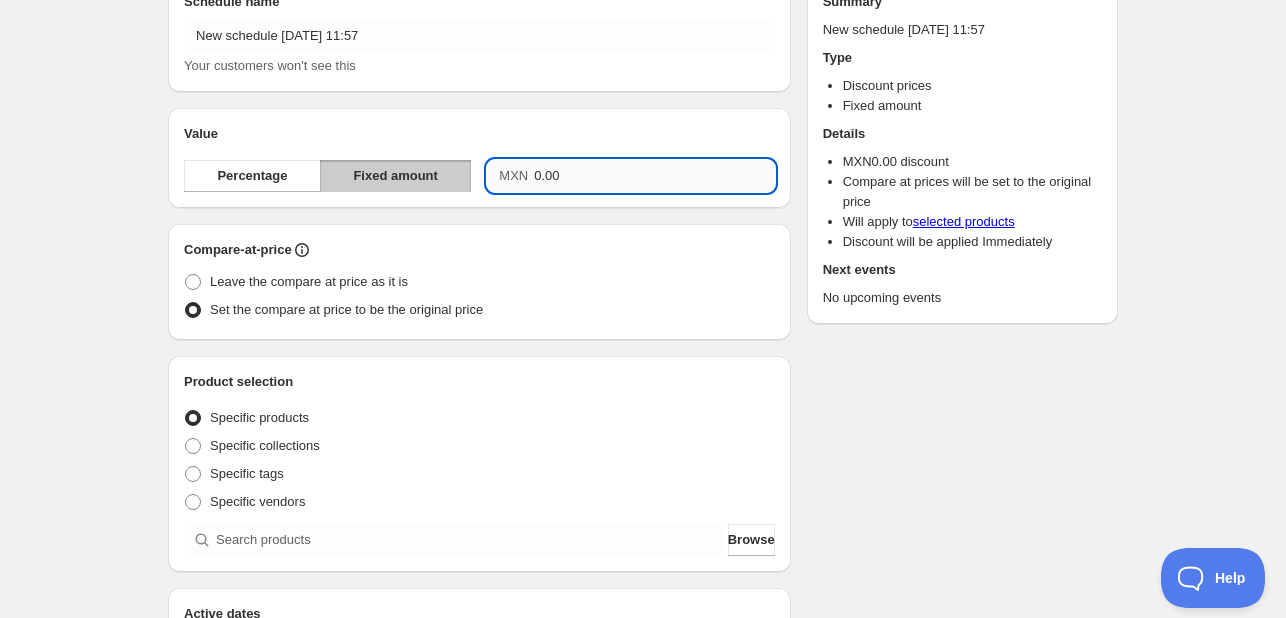 click on "0.00" at bounding box center (654, 176) 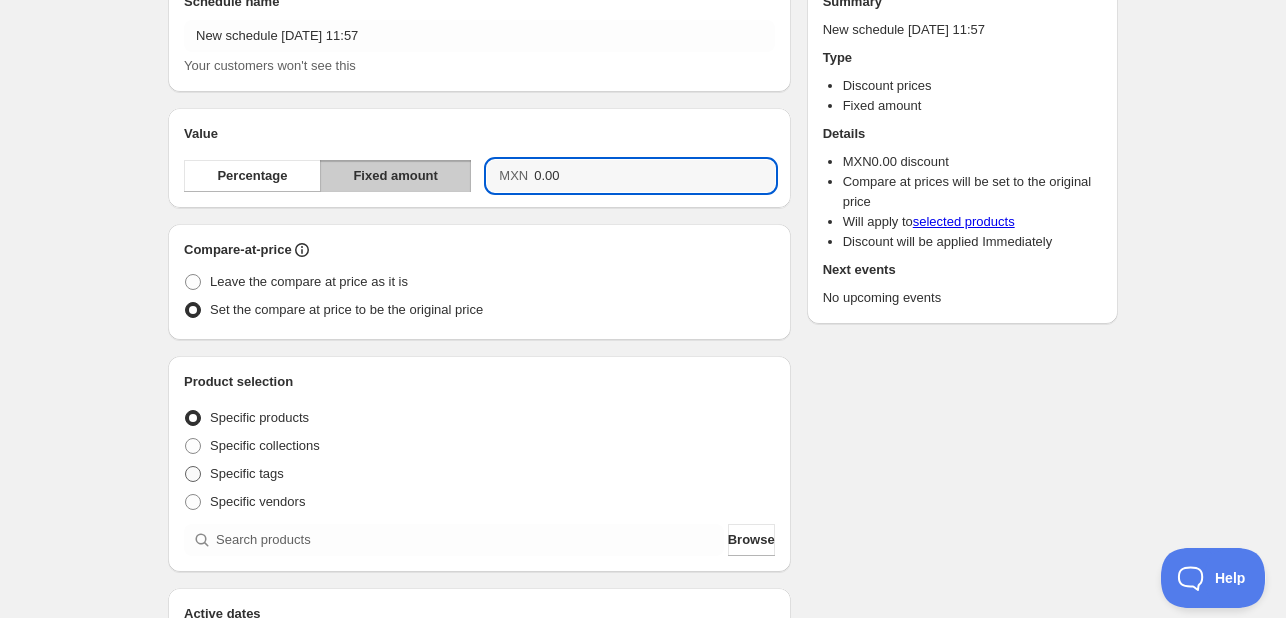 click on "Specific tags" at bounding box center [247, 473] 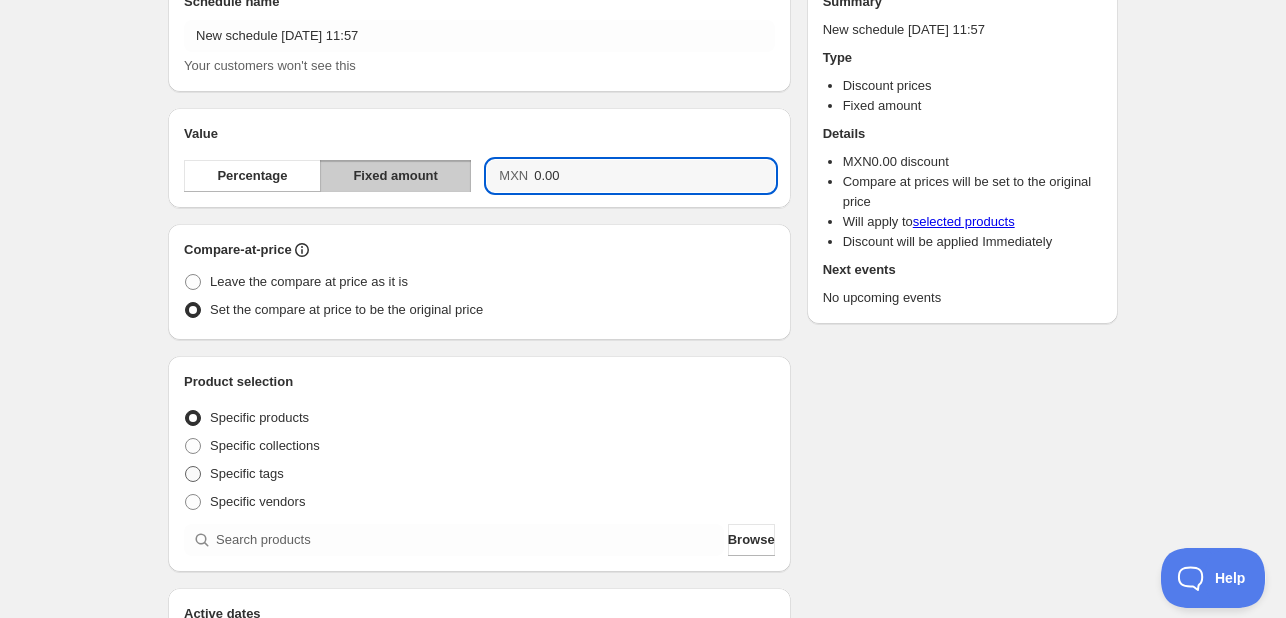 radio on "true" 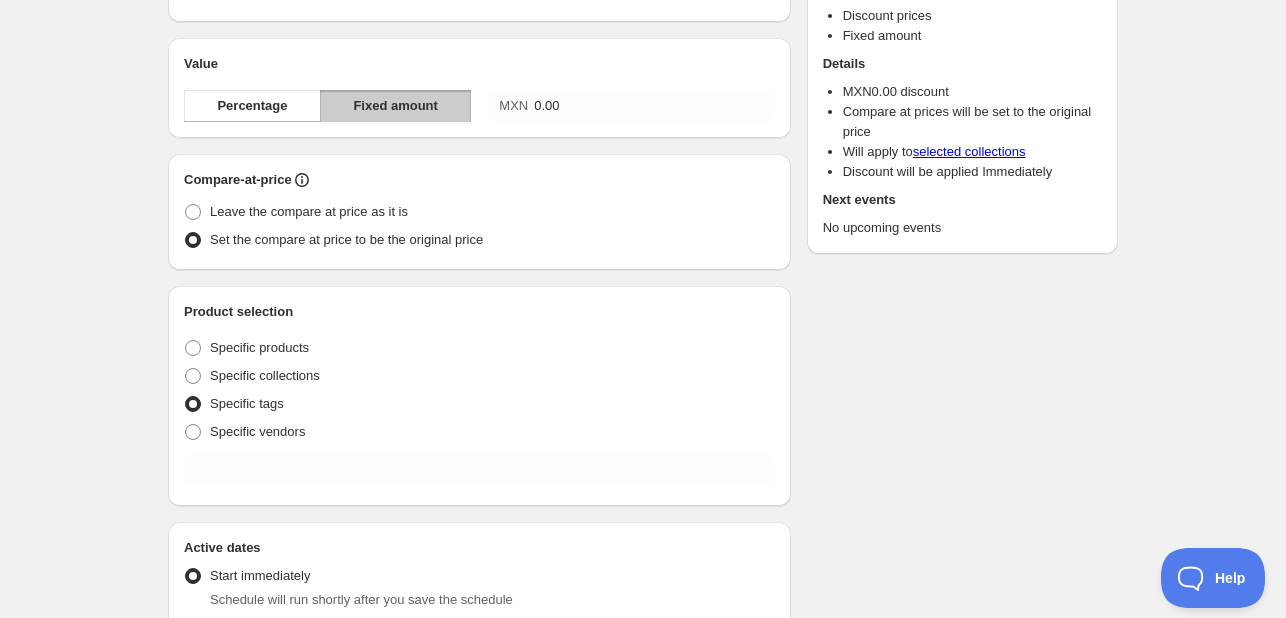 scroll, scrollTop: 200, scrollLeft: 0, axis: vertical 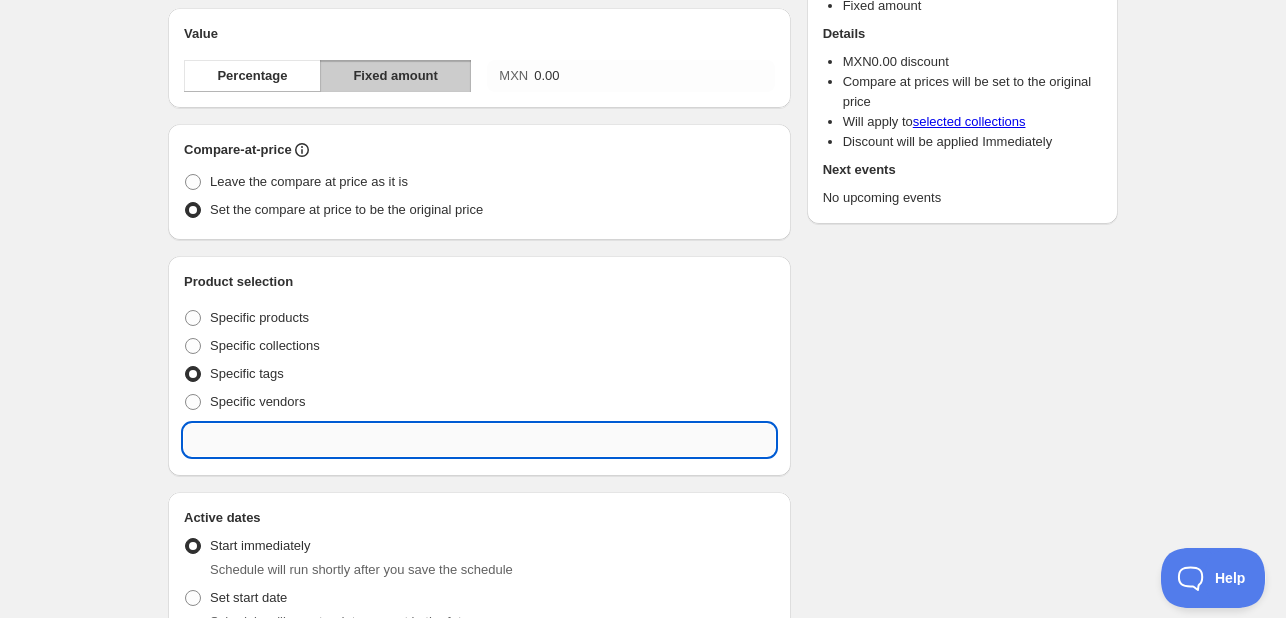 click at bounding box center [479, 440] 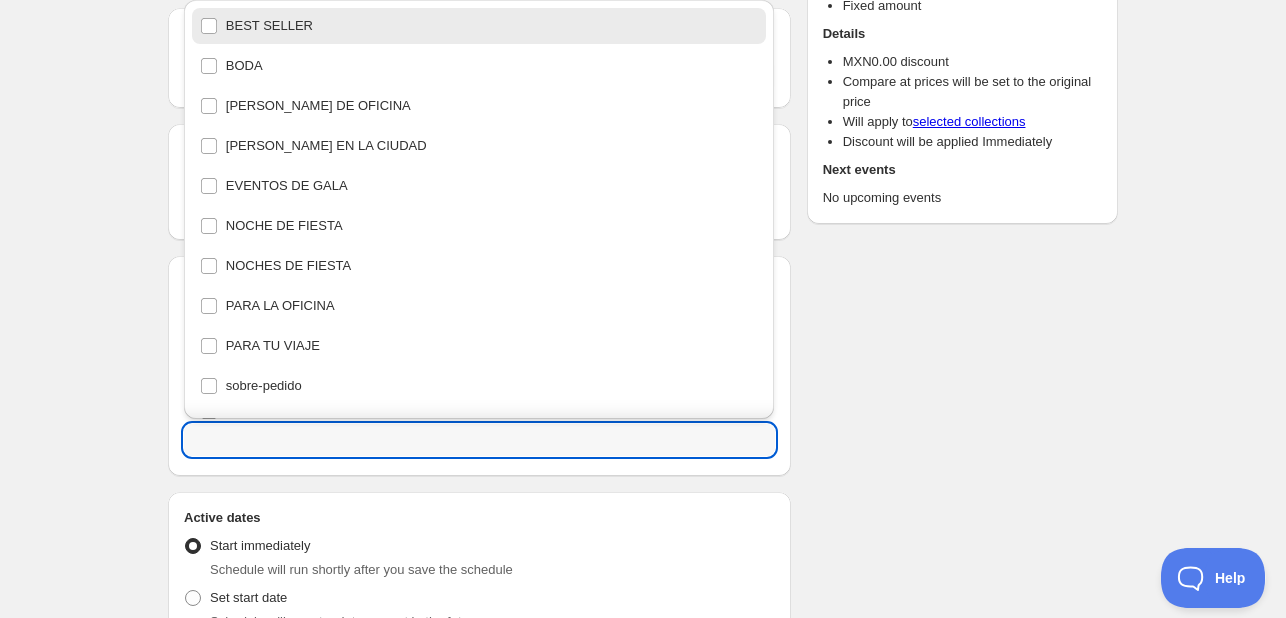 click on "Schedule name New schedule [DATE] 11:57 Your customers won't see this Value Percentage Fixed amount MXN 0.00 Compare-at-price Leave the compare at price as it is Set the compare at price to be the original price Product selection Entity type Specific products Specific collections Specific tags Specific vendors Active dates Active Date Type Start immediately Schedule will run shortly after you save the schedule Set start date Schedule will run at a date you set in the future Set end date Repeating Repeating Ok Cancel Every 1 Date range Days Weeks Months Years Days Ends Never On specific date After a number of occurances Tags Add/remove tags to products for the duration of the schedule Countdown timer Show a countdown timer on the product page The countdown timer will show the time remaining until the end of the schedule. Remember to add the Countdown Timer block to your theme and configure it to your liking. Open theme editor Summary New schedule [DATE] 11:57 Type Discount prices Fixed amount Details" at bounding box center (635, 490) 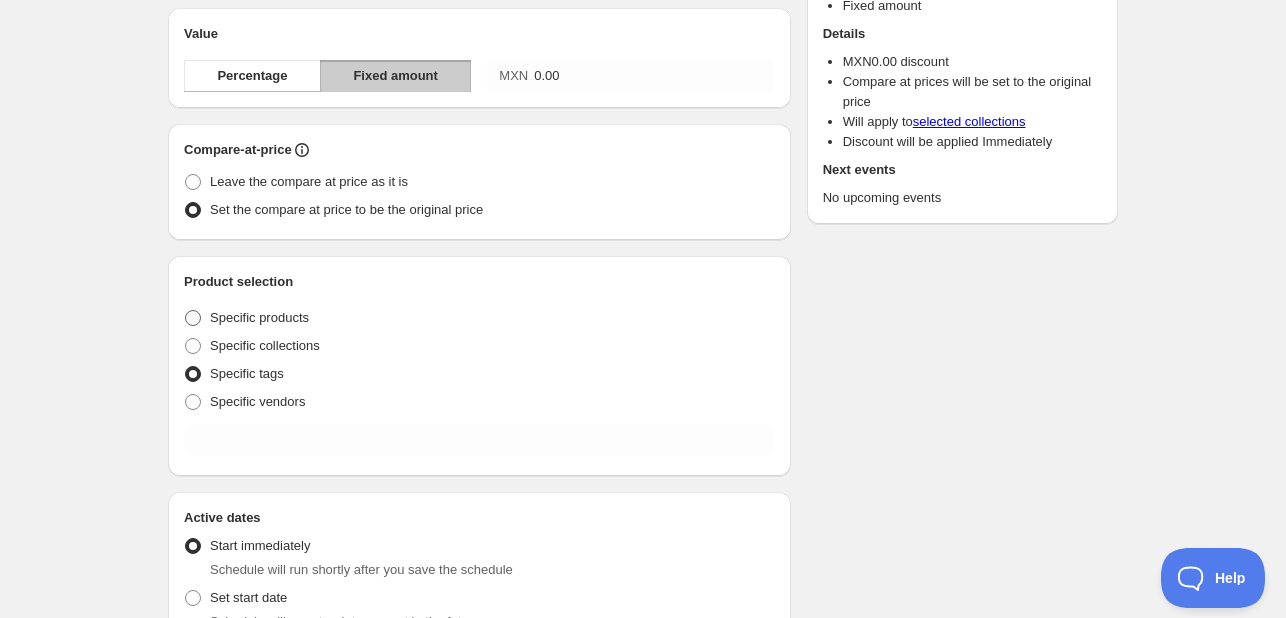 click on "Specific products" at bounding box center (259, 317) 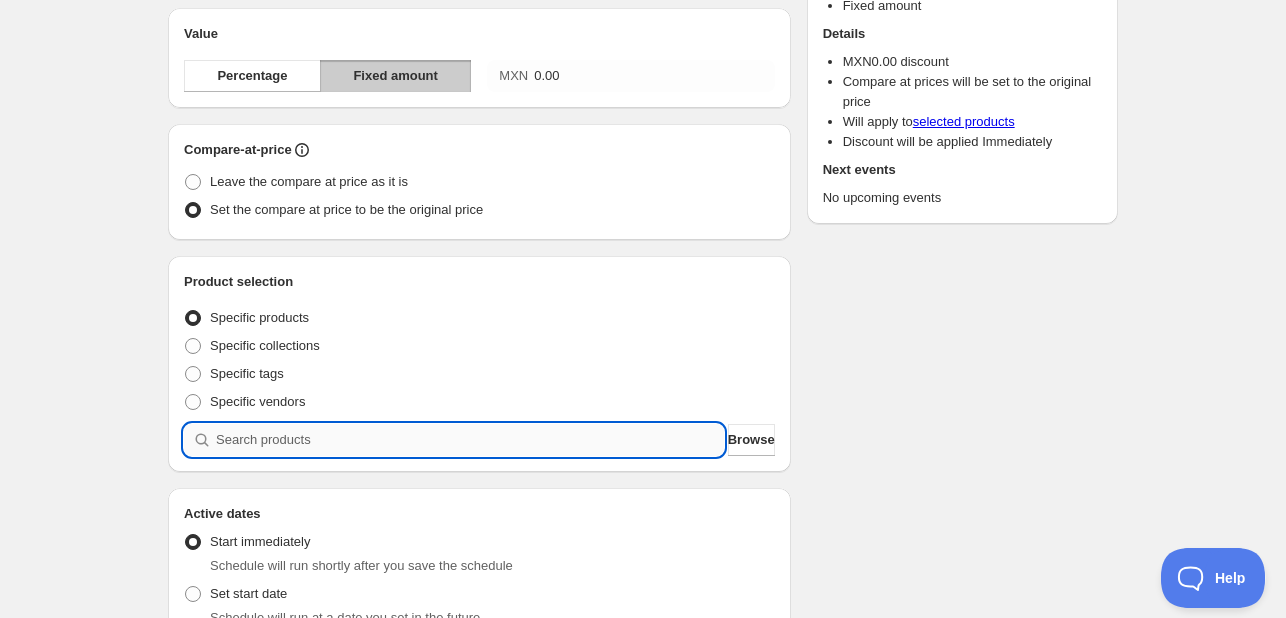 click at bounding box center [470, 440] 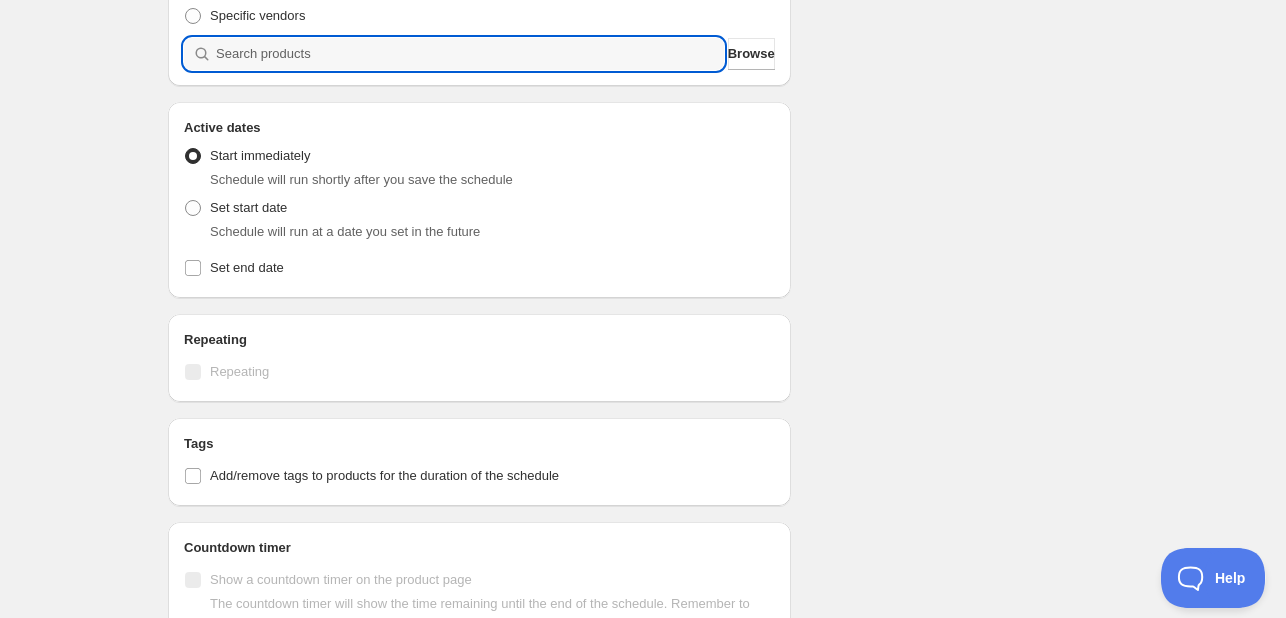 scroll, scrollTop: 736, scrollLeft: 0, axis: vertical 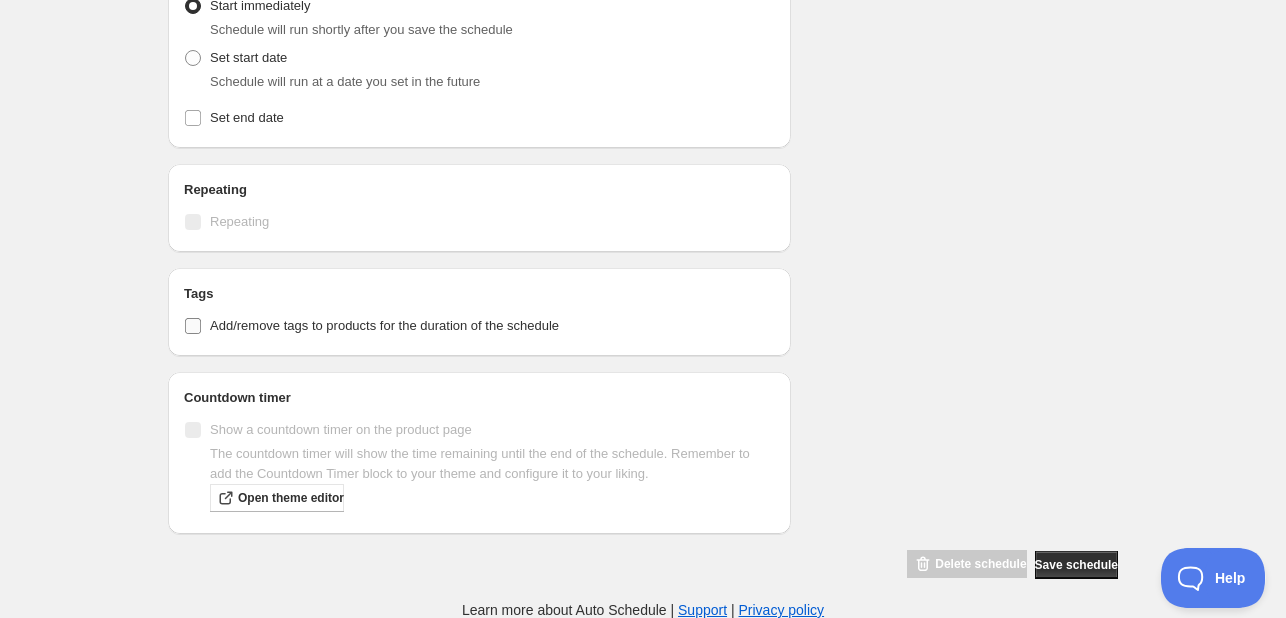 click on "Add/remove tags to products for the duration of the schedule" at bounding box center [384, 326] 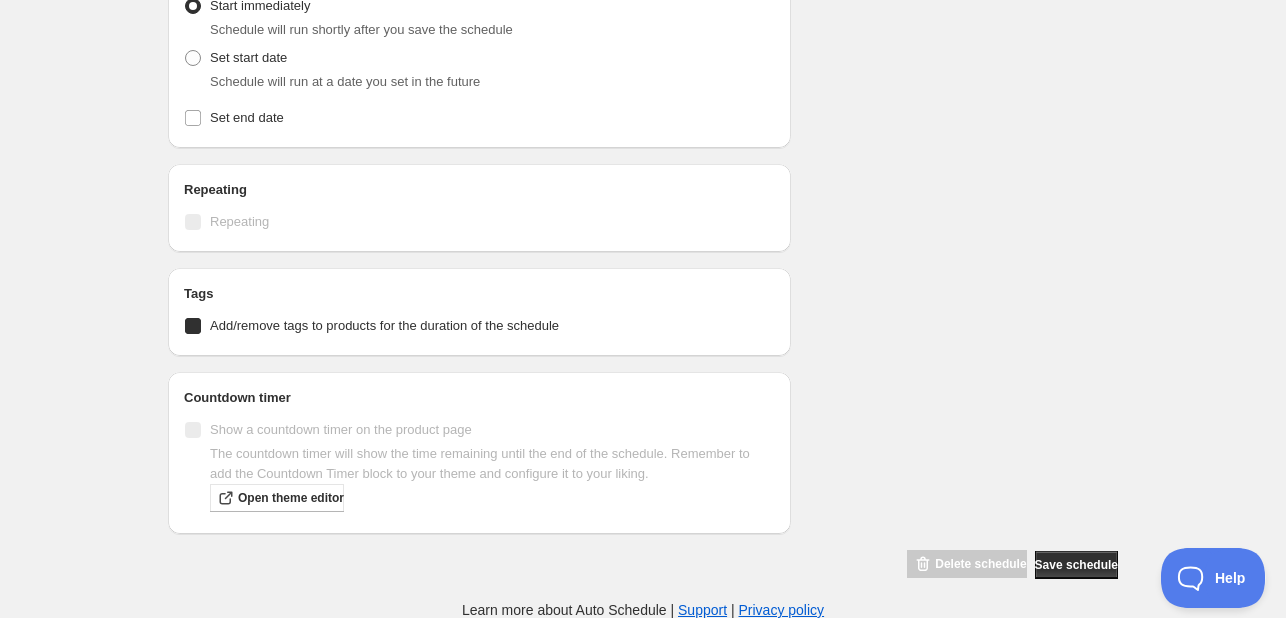 checkbox on "true" 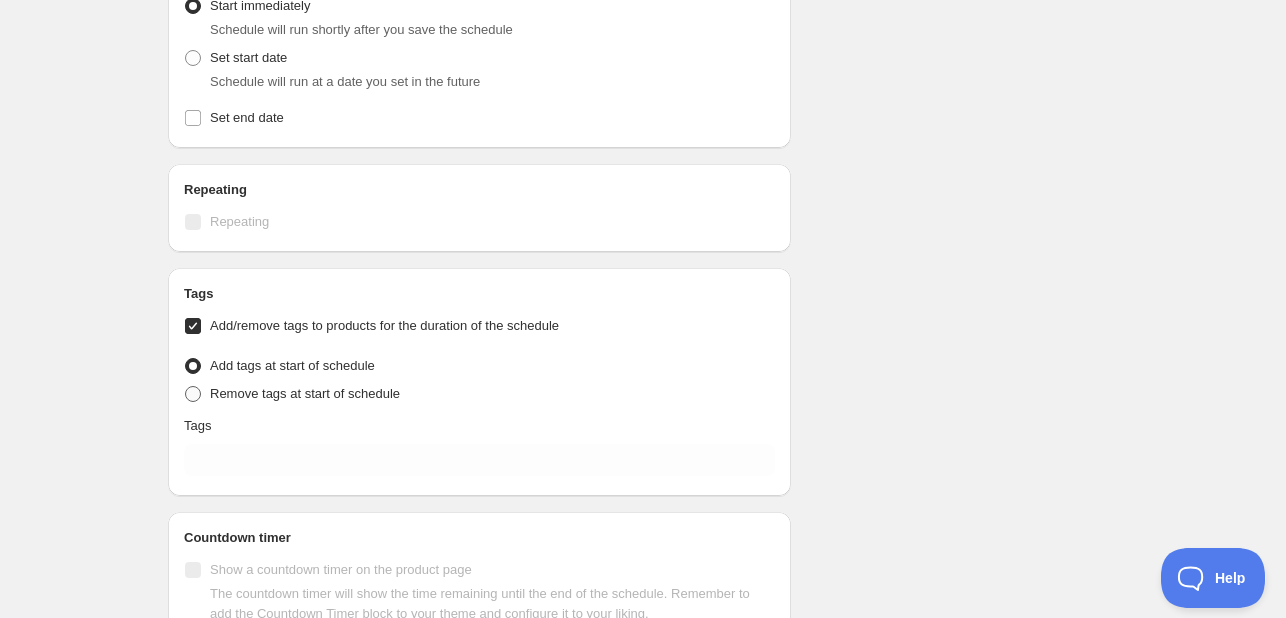 drag, startPoint x: 246, startPoint y: 406, endPoint x: 285, endPoint y: 385, distance: 44.294468 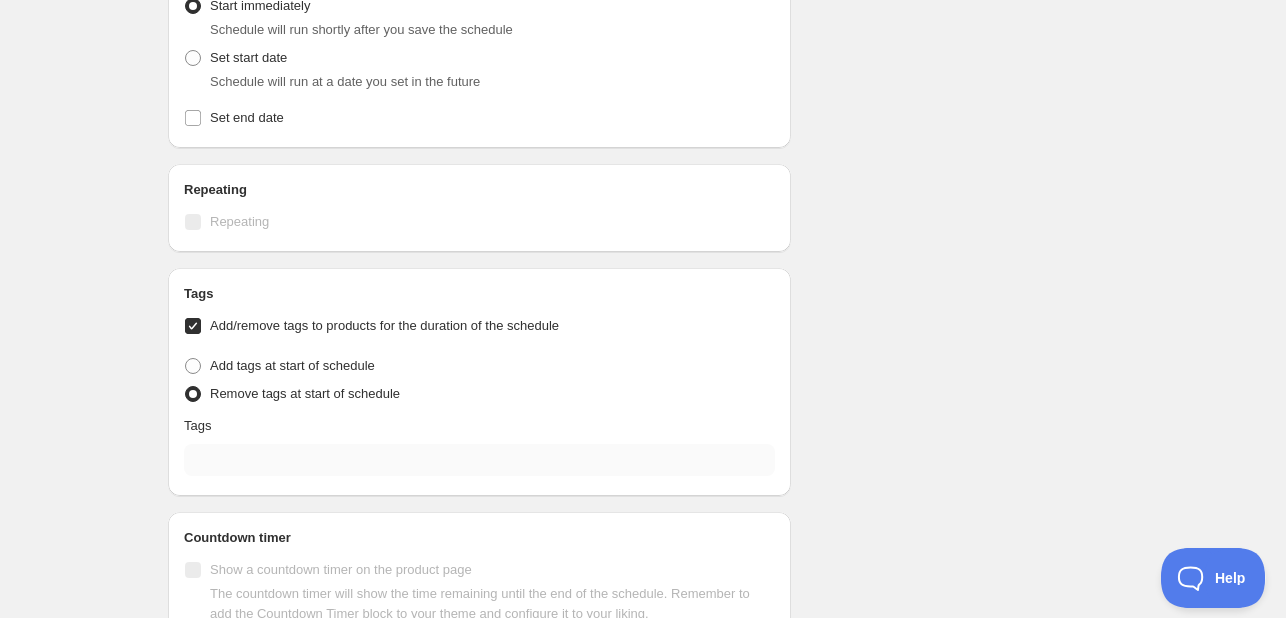 click on "Tags Add/remove tags to products for the duration of the schedule Tag type Add tags at start of schedule Remove tags at start of schedule Tags" at bounding box center [479, 382] 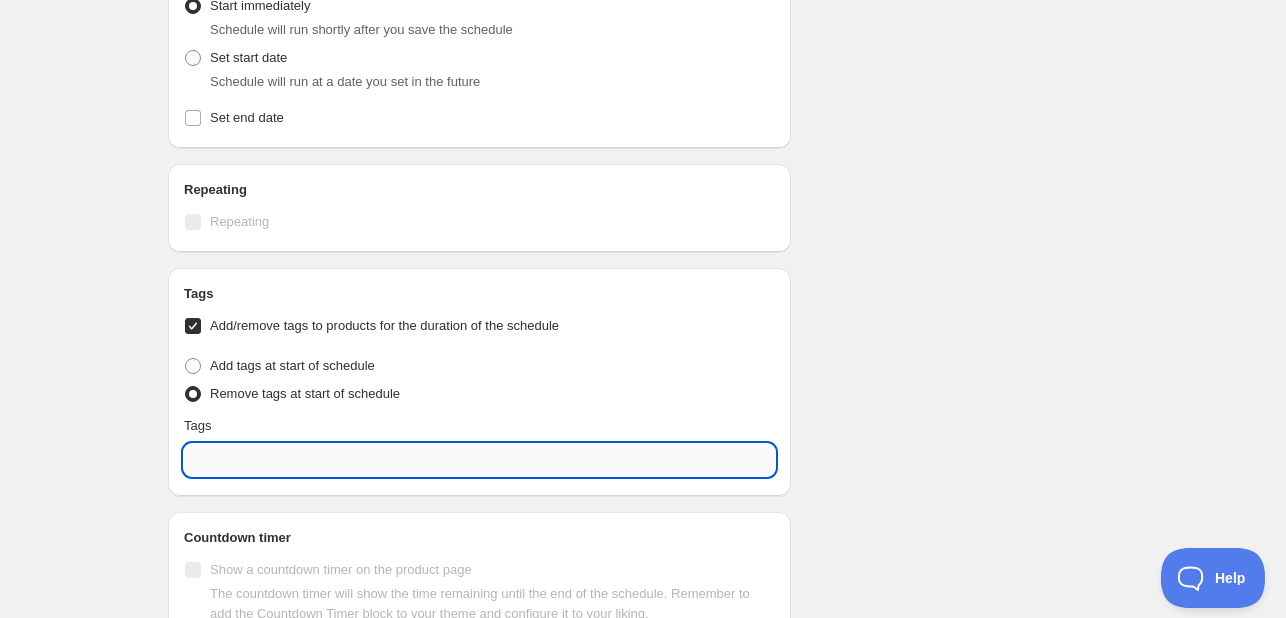 click at bounding box center [479, 460] 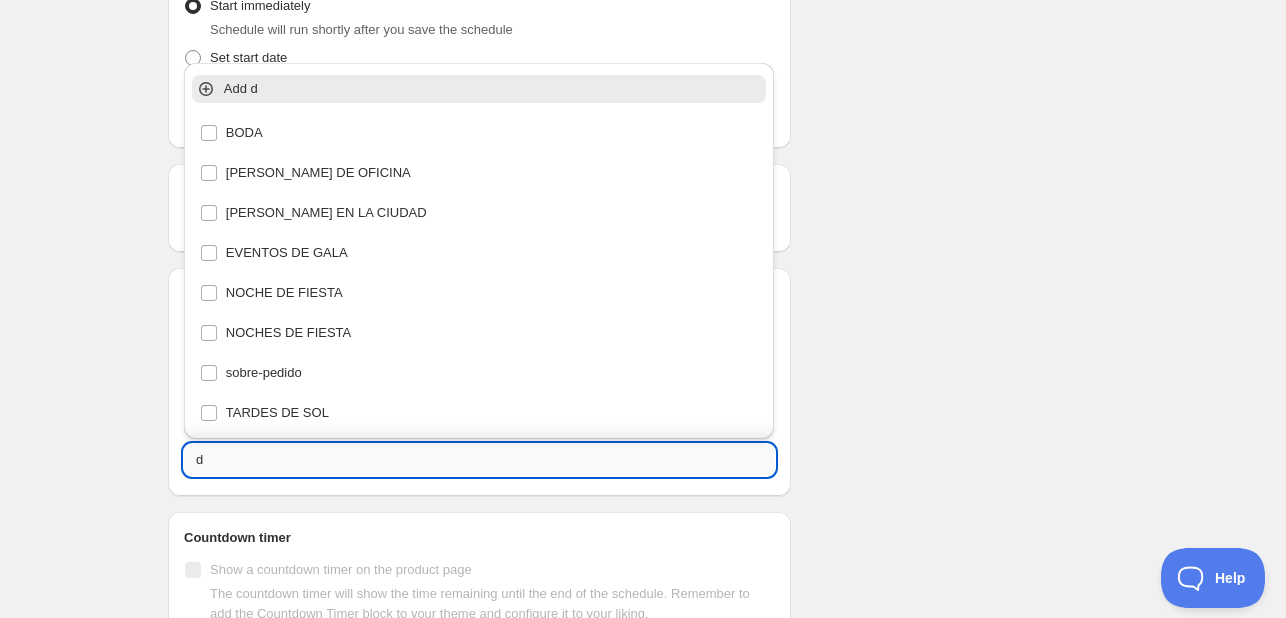 type on "de" 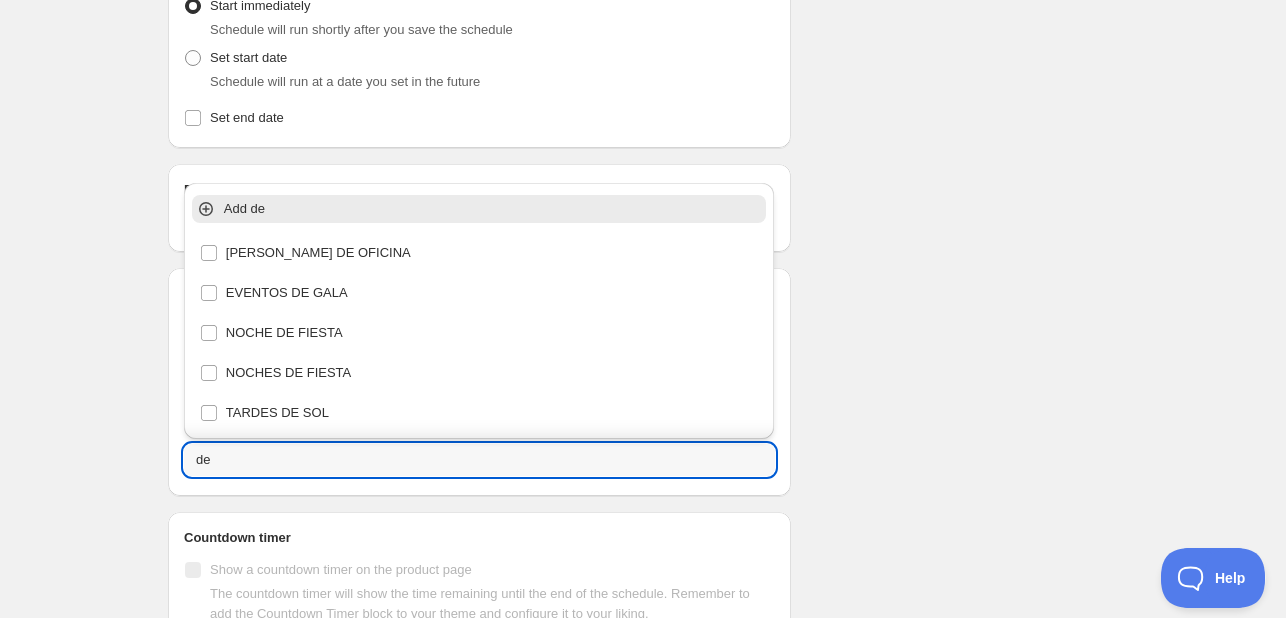 drag, startPoint x: 380, startPoint y: 463, endPoint x: -121, endPoint y: 384, distance: 507.1903 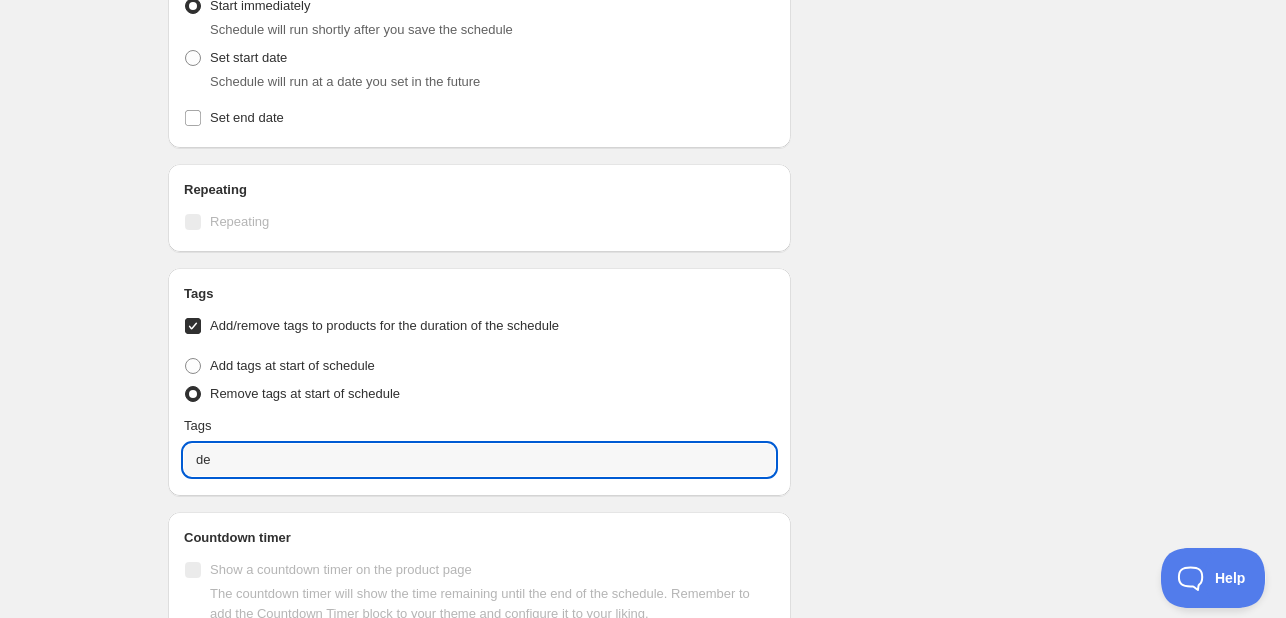 type 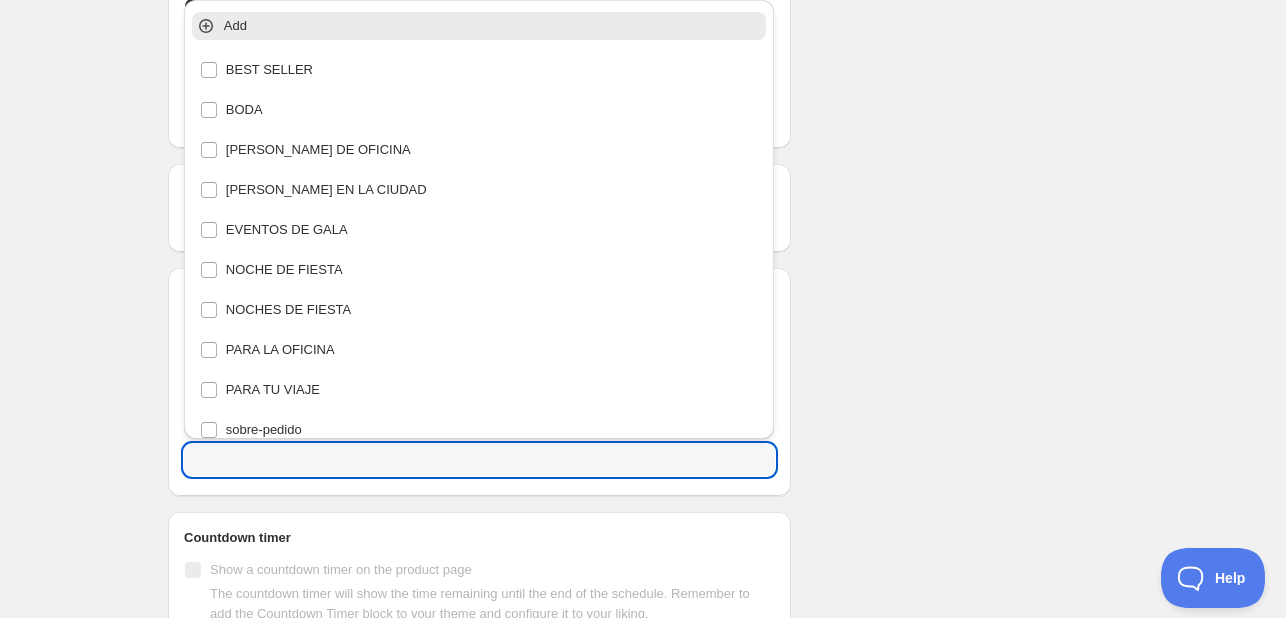 click on "Schedule name New schedule [DATE] 11:57 Your customers won't see this Value Percentage Fixed amount MXN 0.00 Compare-at-price Leave the compare at price as it is Set the compare at price to be the original price Product selection Entity type Specific products Specific collections Specific tags Specific vendors Browse Active dates Active Date Type Start immediately Schedule will run shortly after you save the schedule Set start date Schedule will run at a date you set in the future Set end date Repeating Repeating Ok Cancel Every 1 Date range Days Weeks Months Years Days Ends Never On specific date After a number of occurances Tags Add/remove tags to products for the duration of the schedule Tag type Add tags at start of schedule Remove tags at start of schedule Tags Countdown timer Show a countdown timer on the product page The countdown timer will show the time remaining until the end of the schedule. Remember to add the Countdown Timer block to your theme and configure it to your liking. Summary Type" at bounding box center (635, 22) 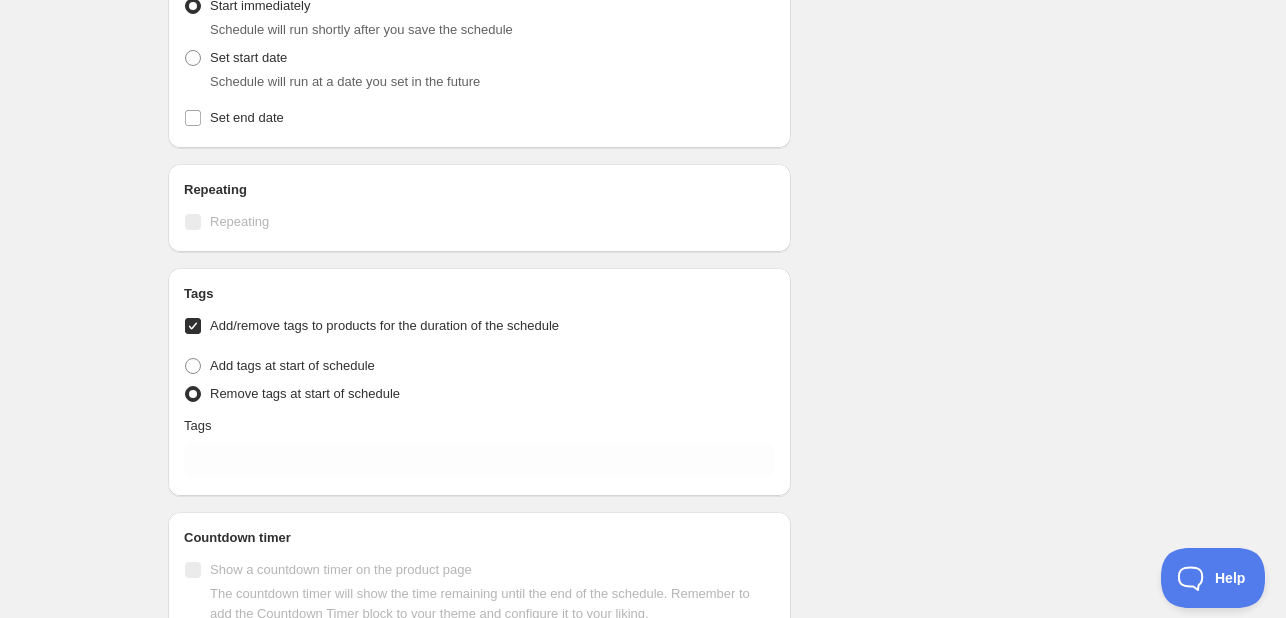 click at bounding box center (193, 326) 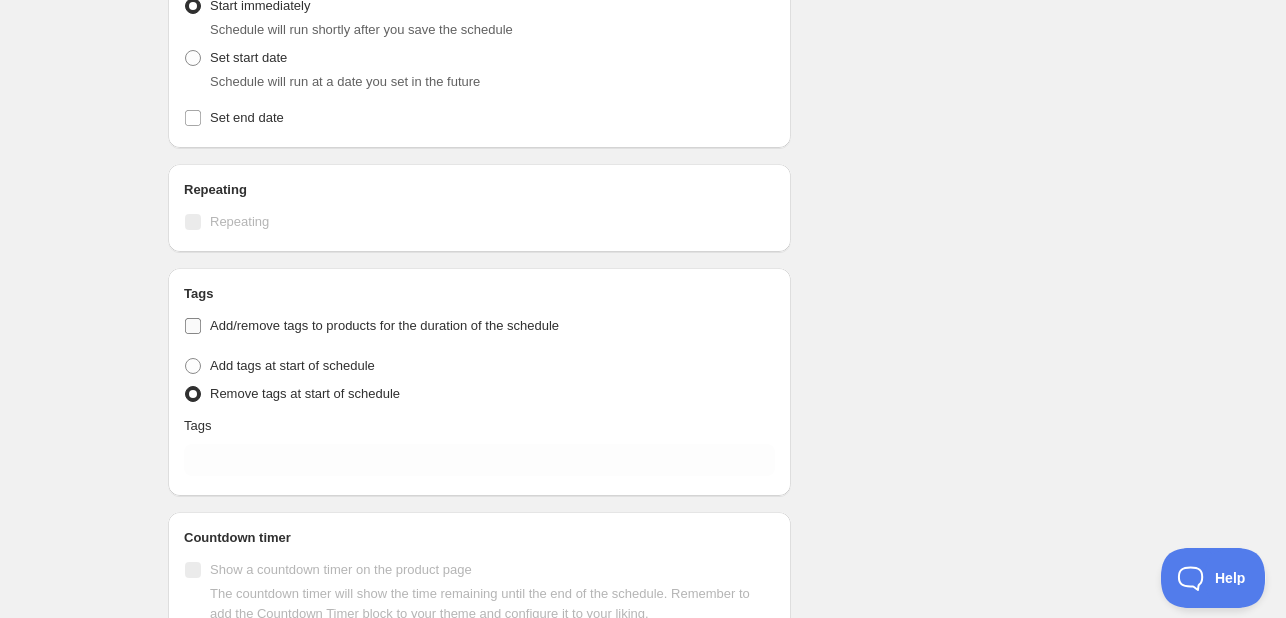 checkbox on "false" 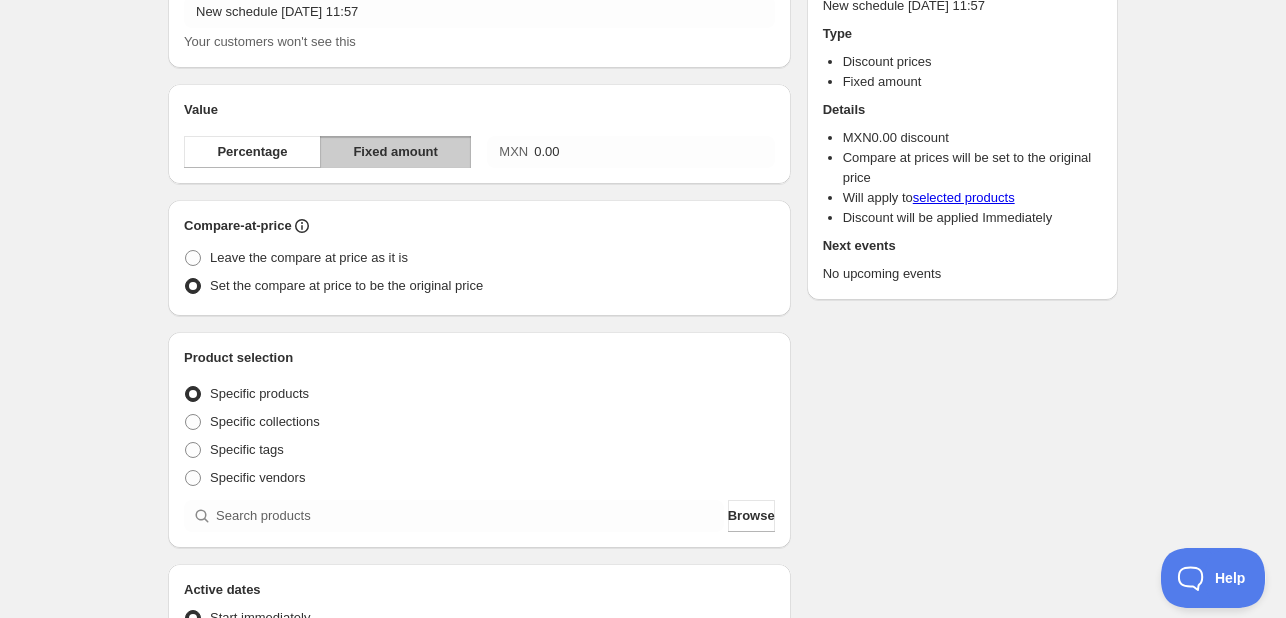 scroll, scrollTop: 0, scrollLeft: 0, axis: both 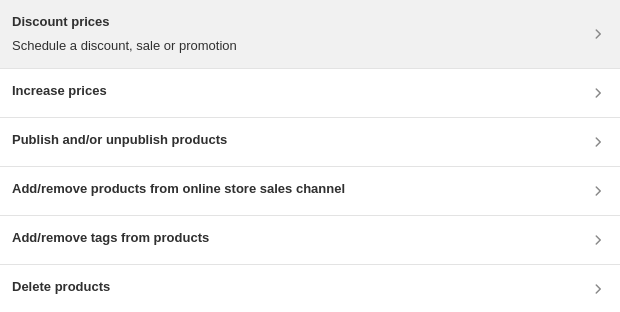 click on "Schedule a discount, sale or promotion" at bounding box center [124, 46] 